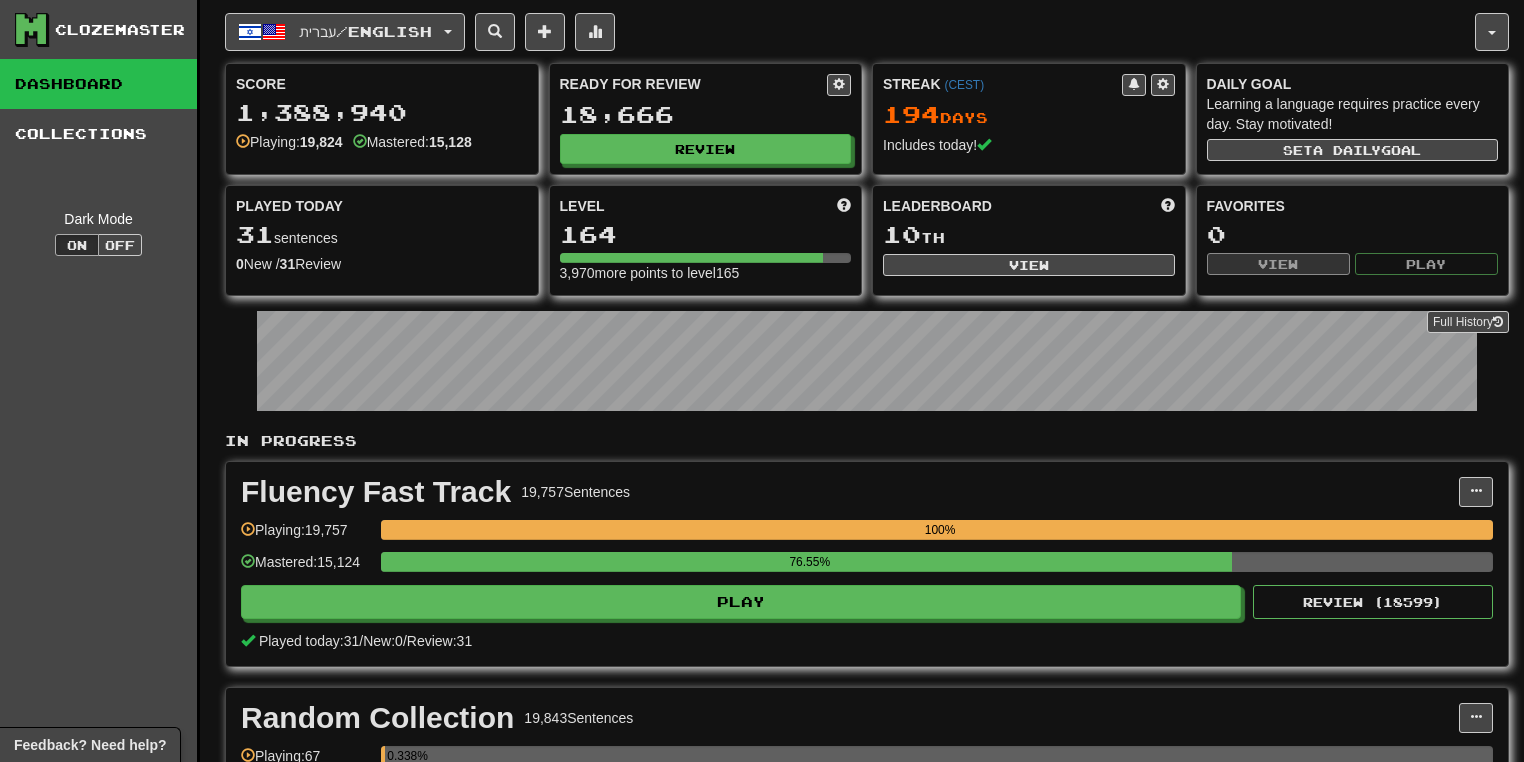 scroll, scrollTop: 0, scrollLeft: 0, axis: both 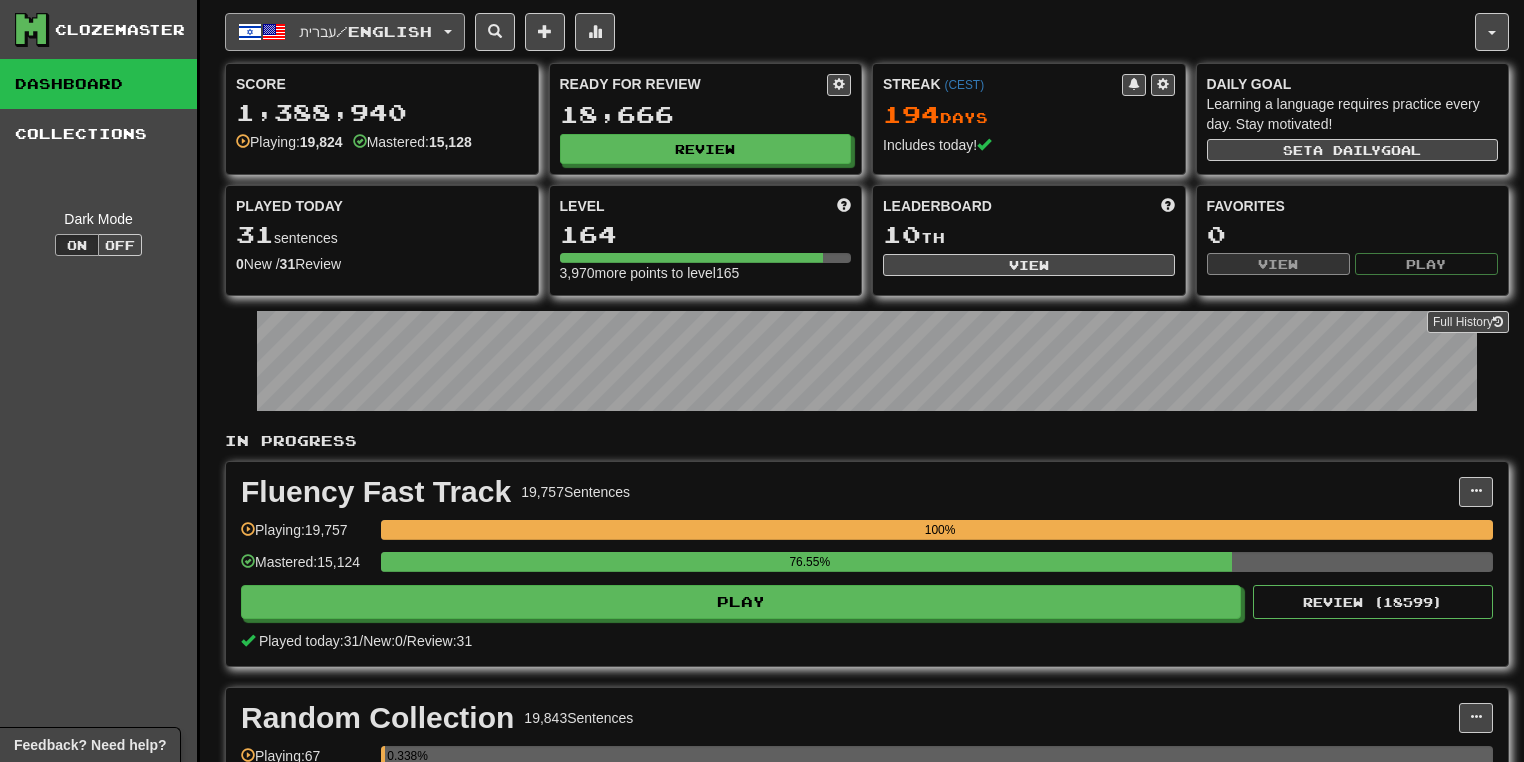 click on "עברית  /  English" at bounding box center (345, 32) 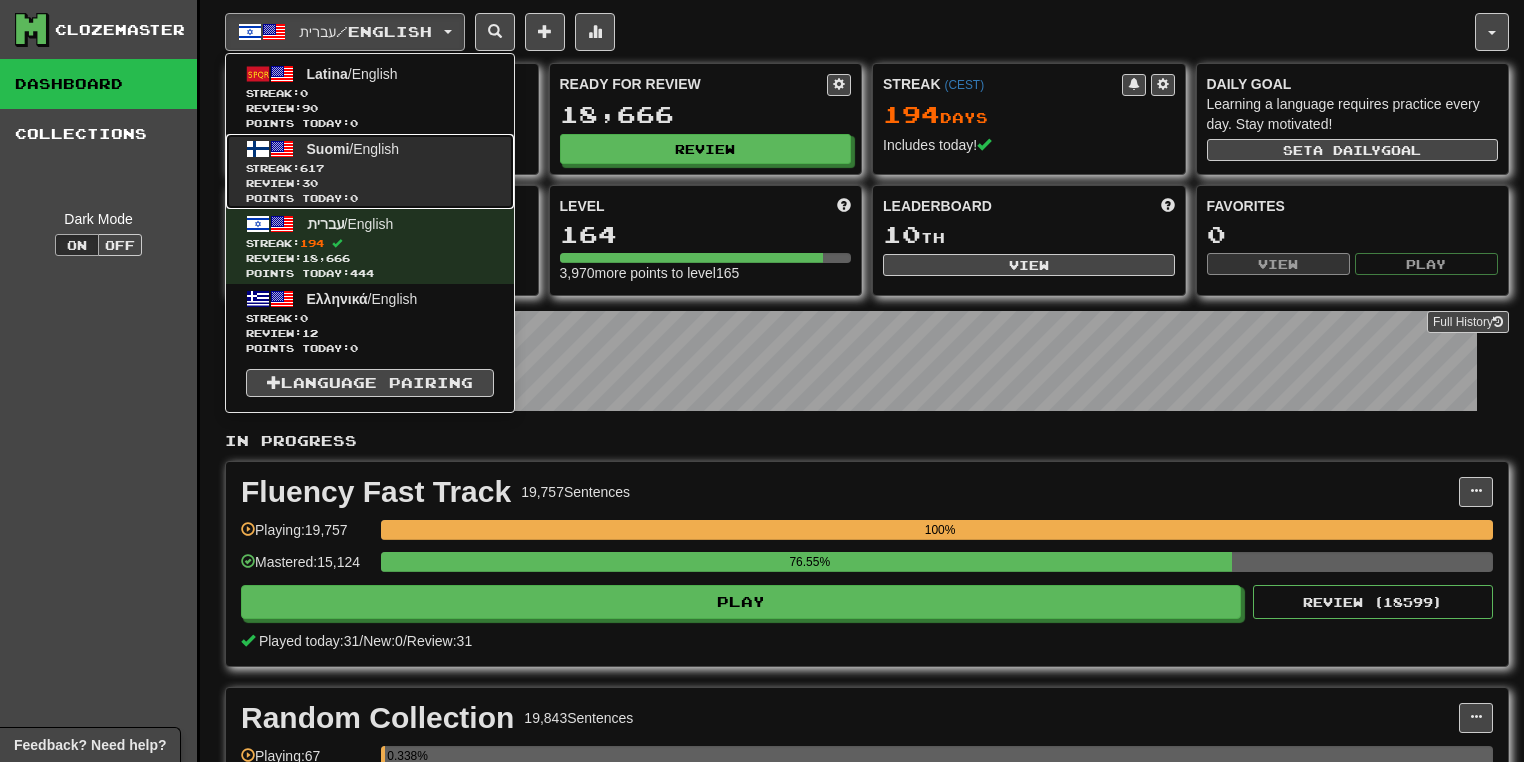 click on "Streak:  617" at bounding box center (370, 168) 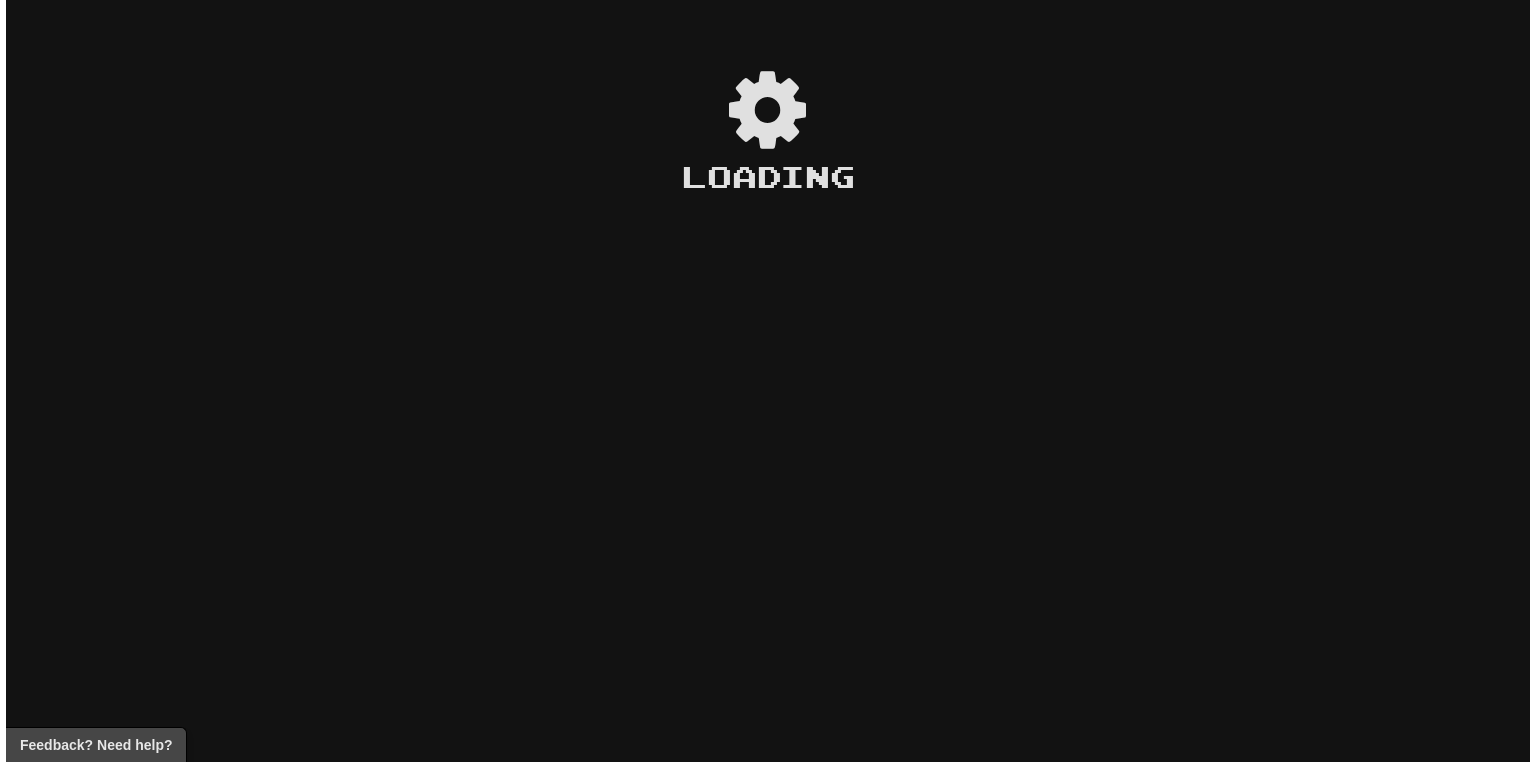 scroll, scrollTop: 0, scrollLeft: 0, axis: both 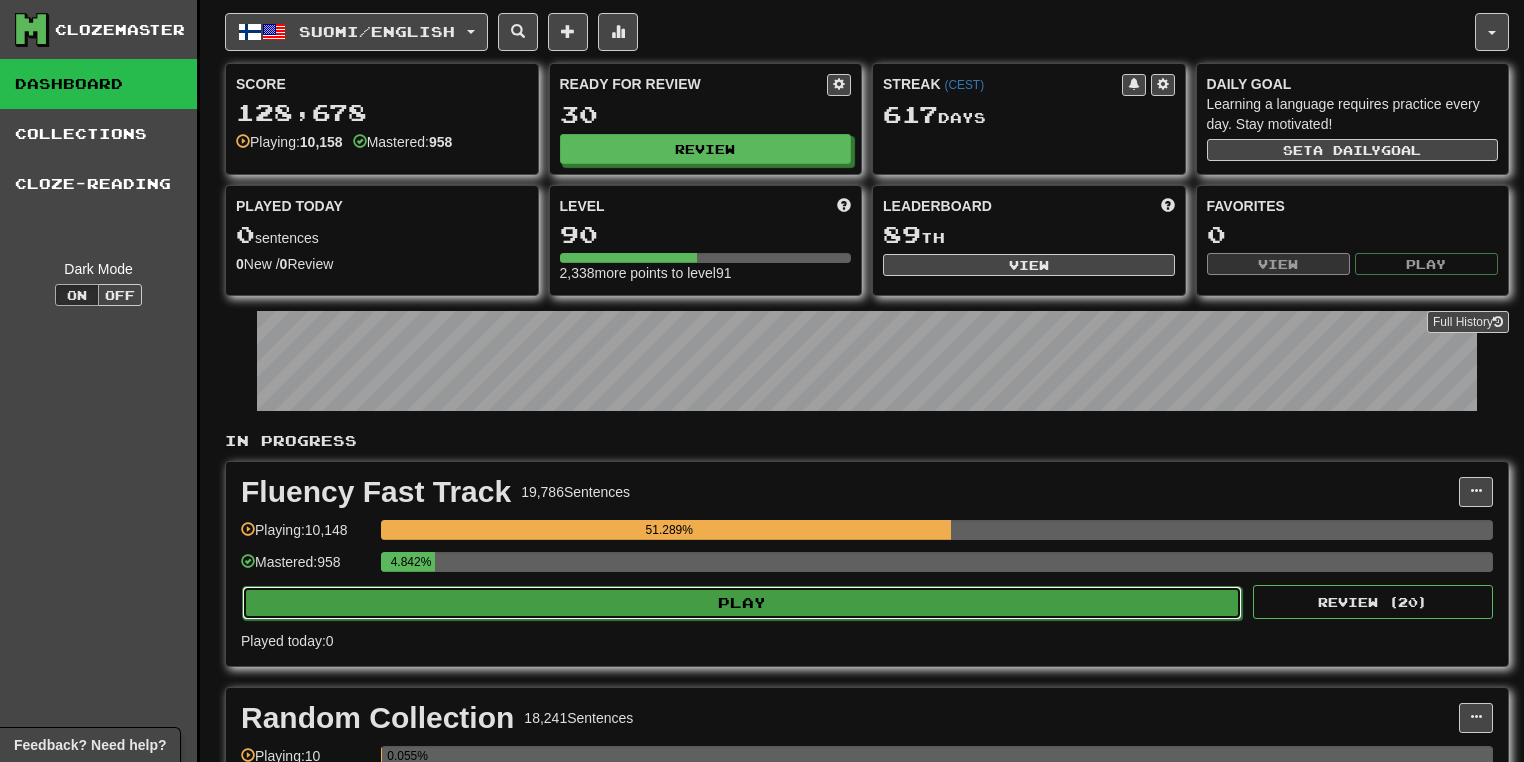 click on "Play" at bounding box center [742, 603] 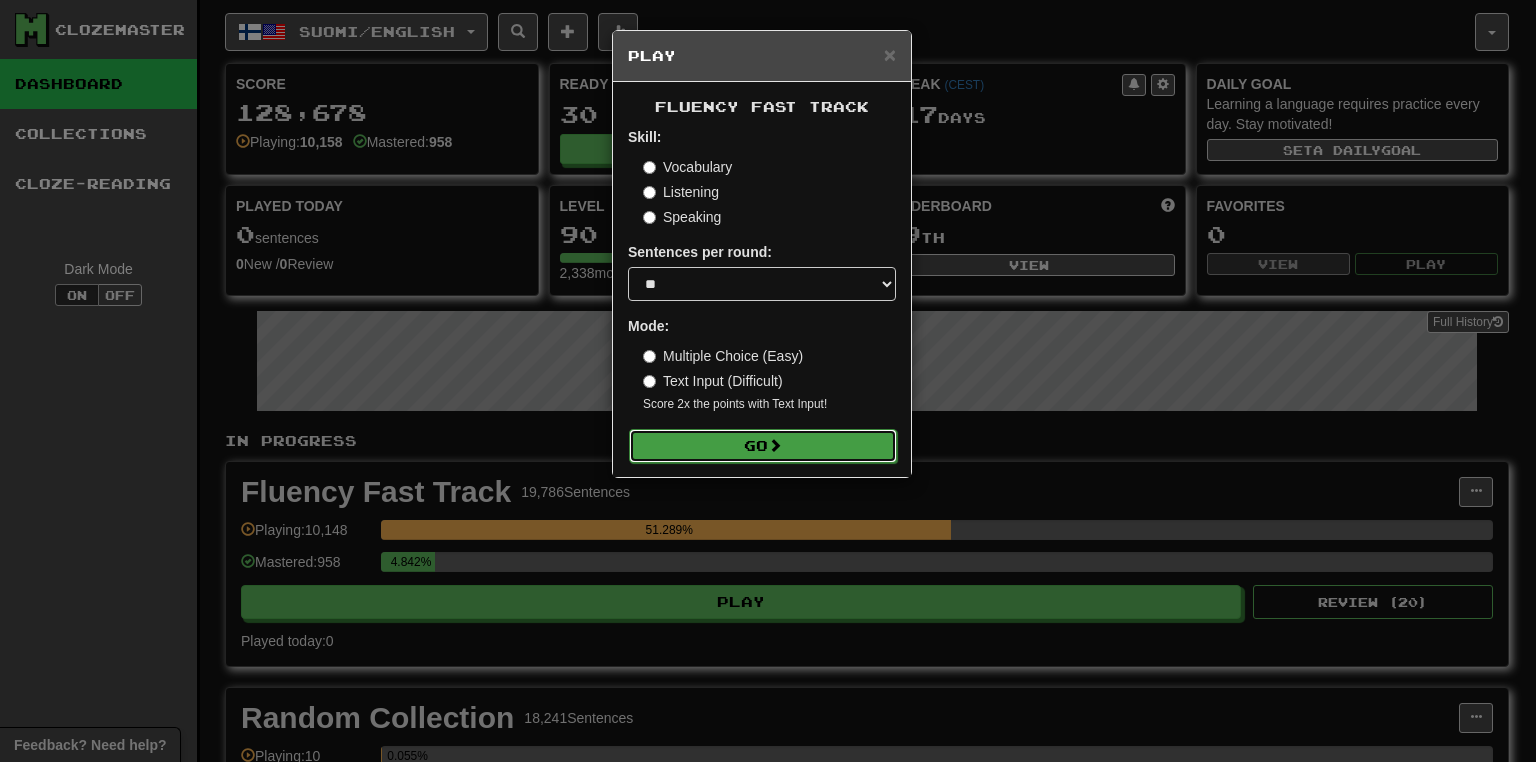 click at bounding box center [775, 445] 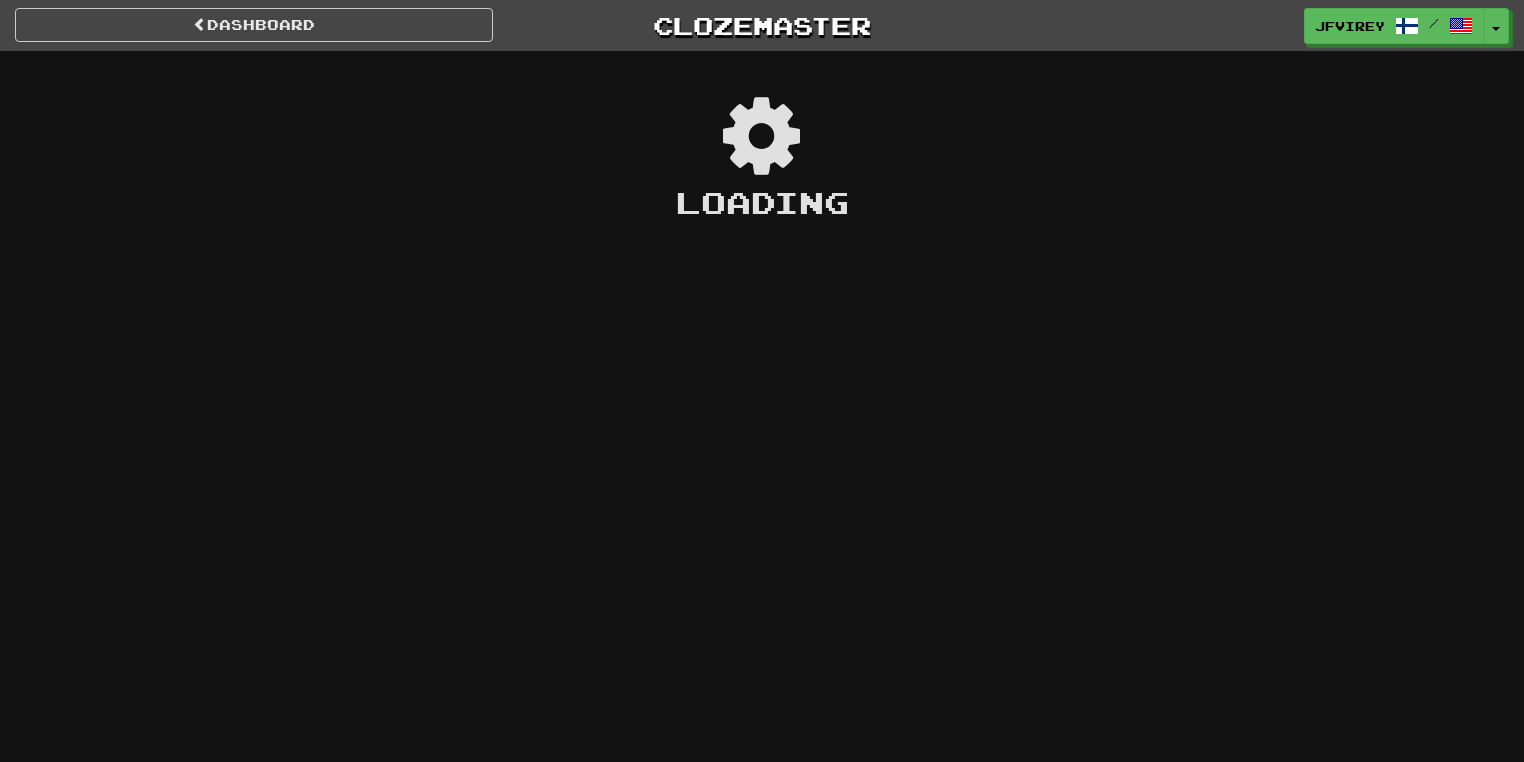 scroll, scrollTop: 0, scrollLeft: 0, axis: both 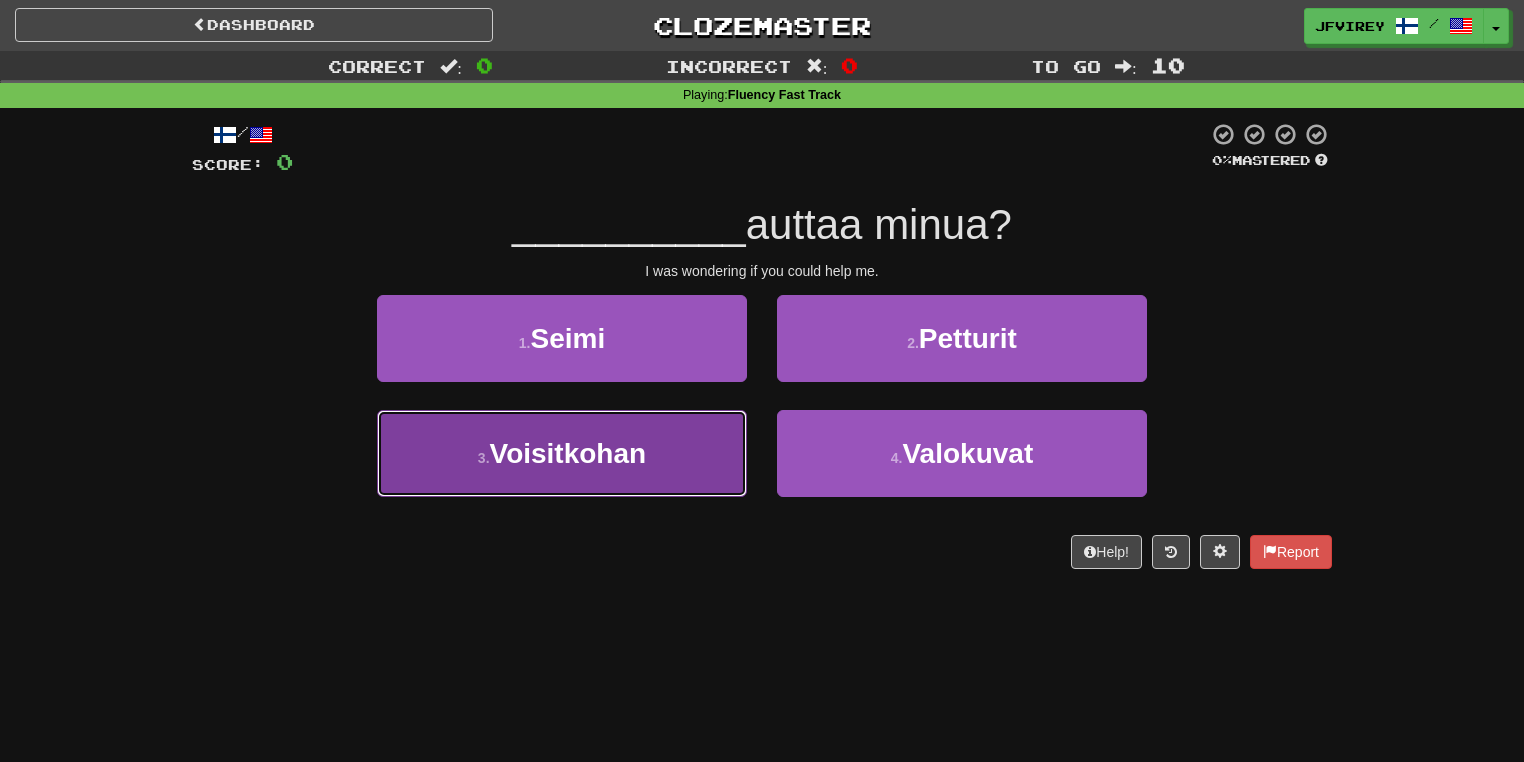 click on "3 .  Voisitkohan" at bounding box center [562, 453] 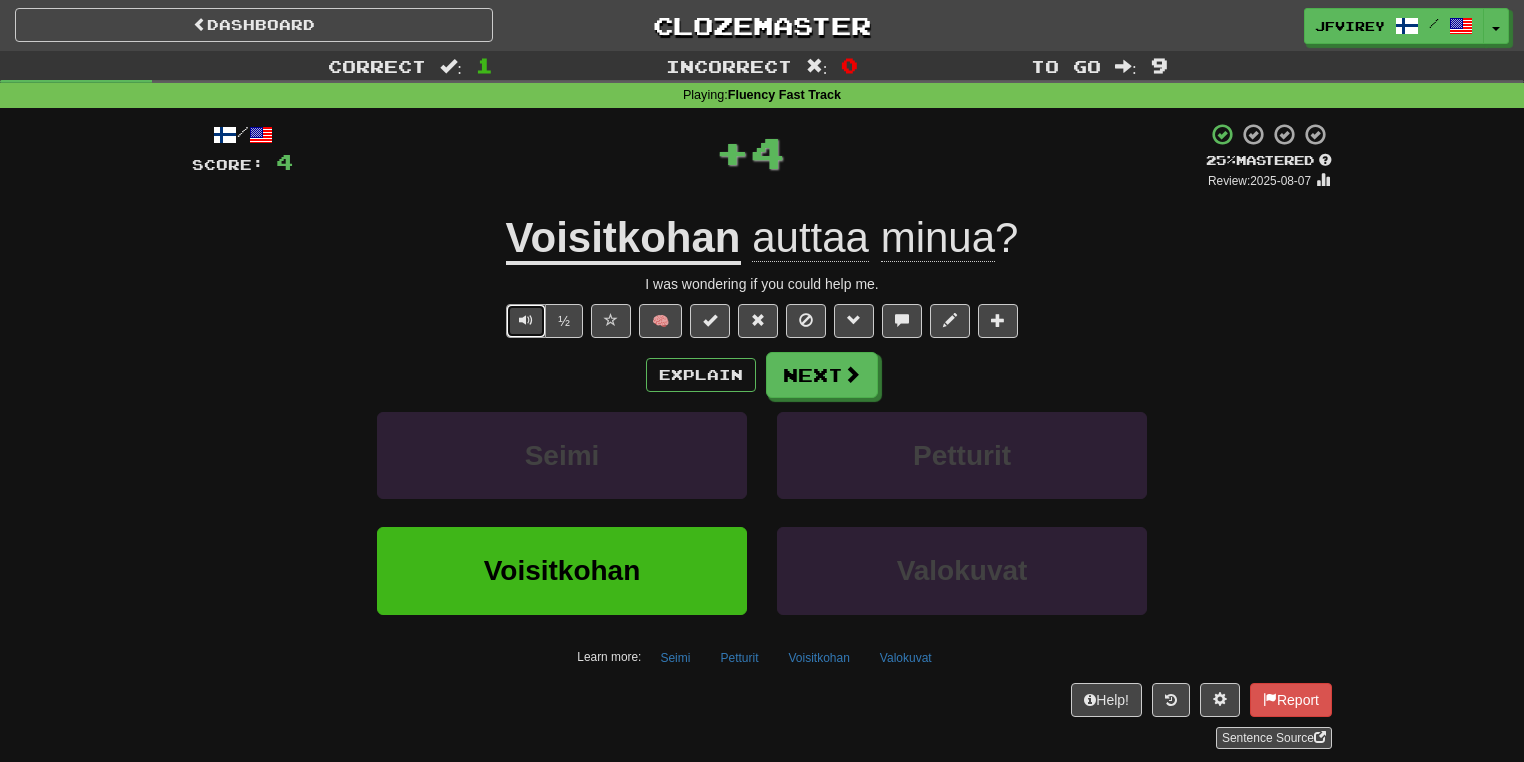 click at bounding box center (526, 321) 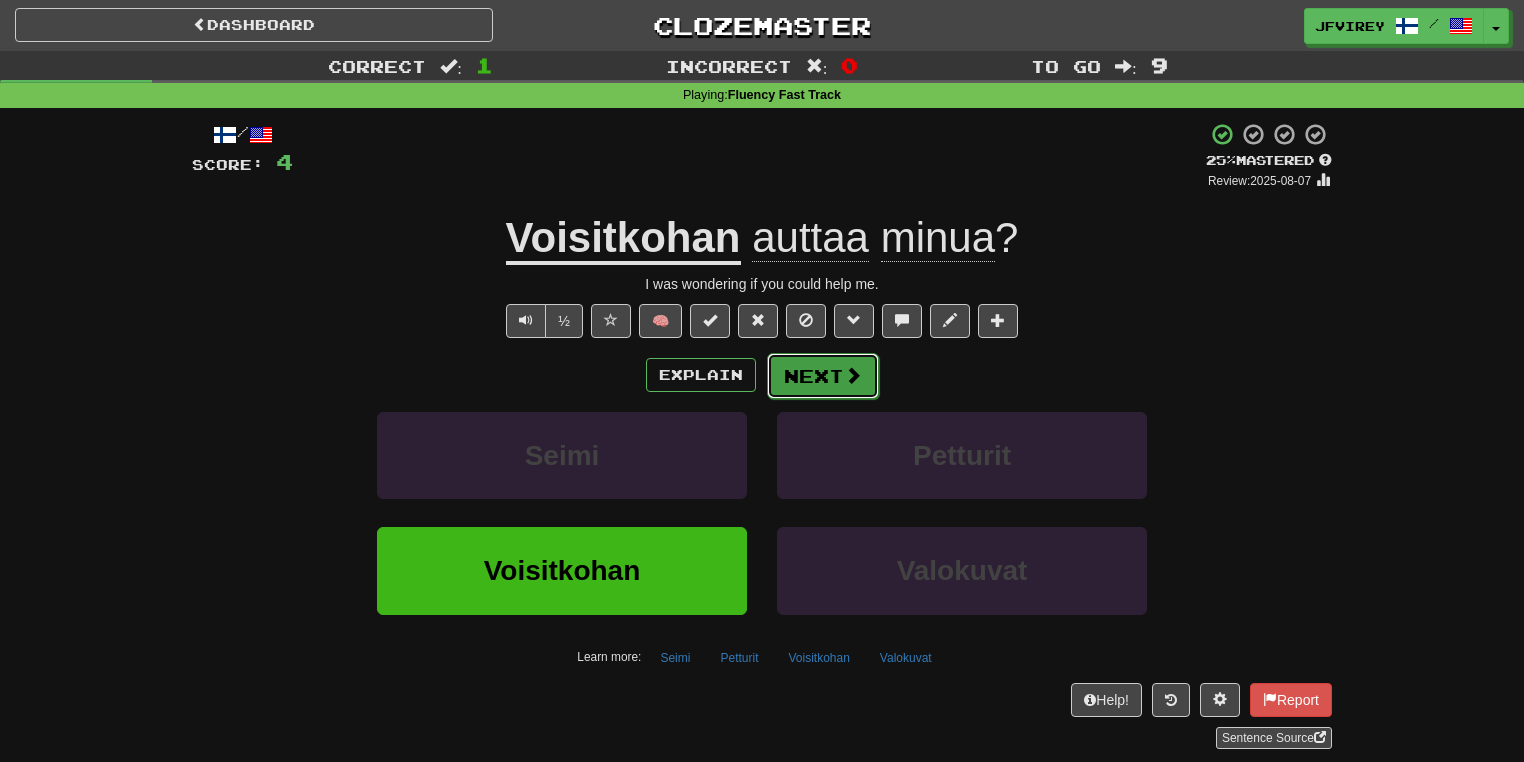 click on "Next" at bounding box center [823, 376] 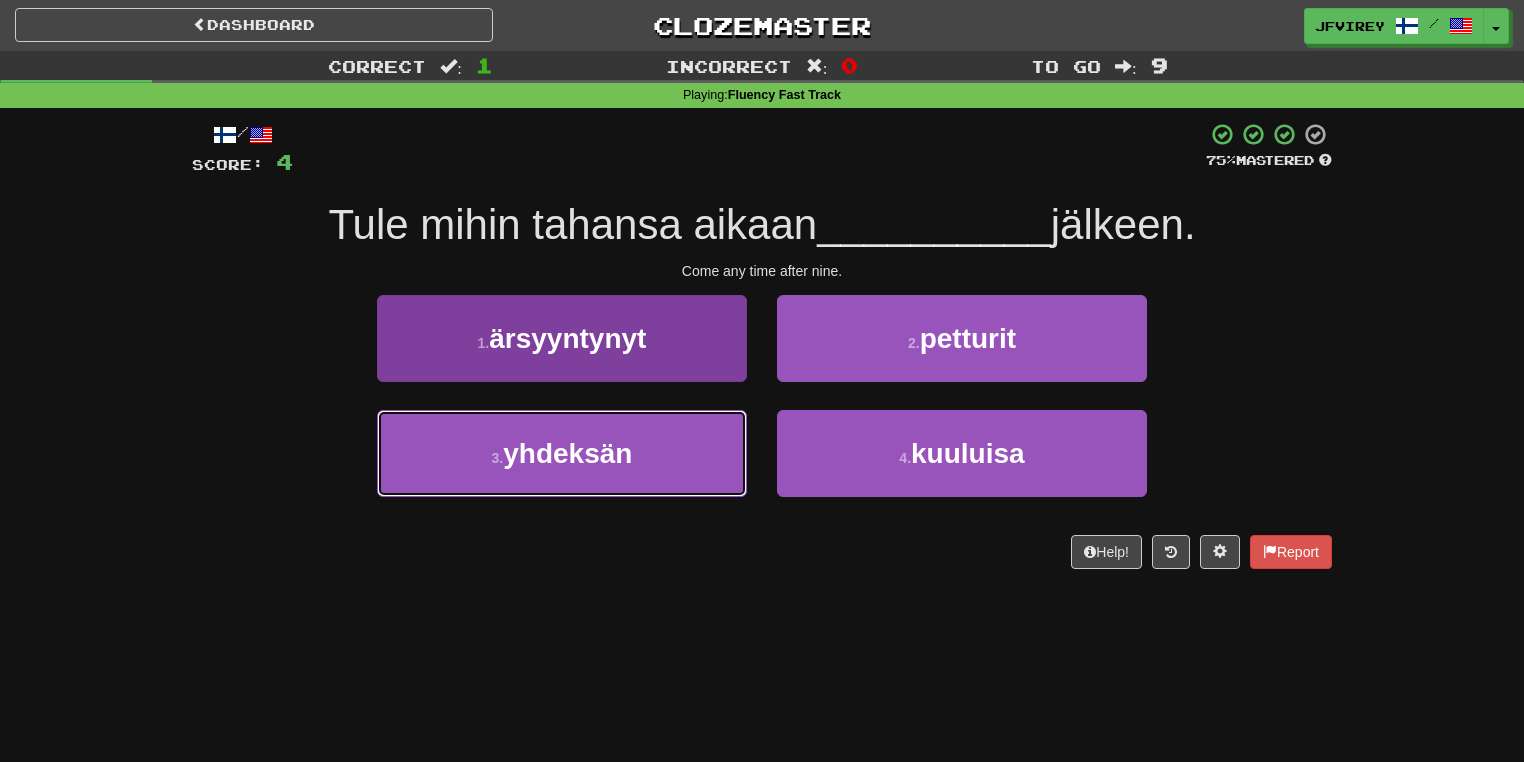 drag, startPoint x: 692, startPoint y: 471, endPoint x: 715, endPoint y: 460, distance: 25.495098 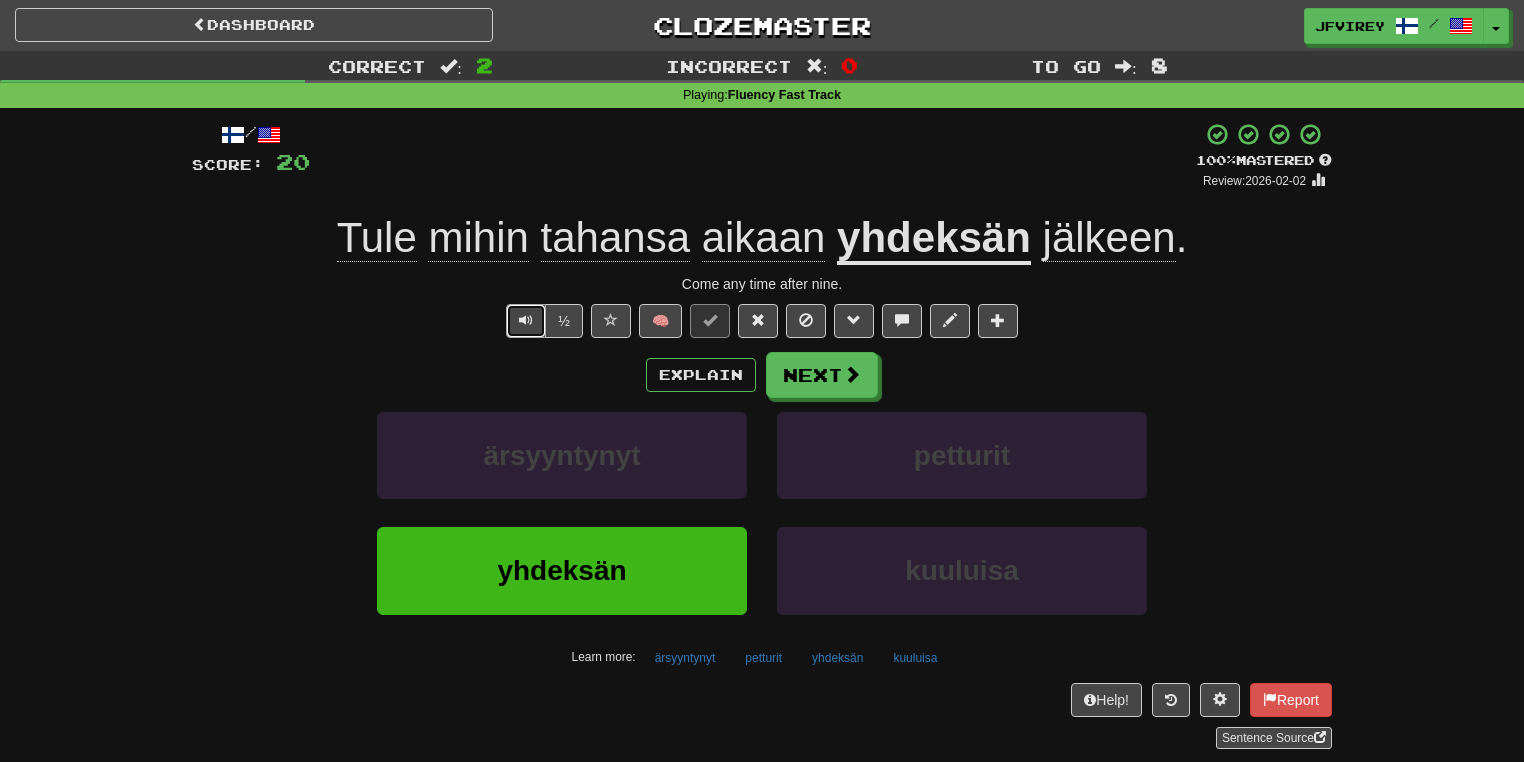 click at bounding box center (526, 320) 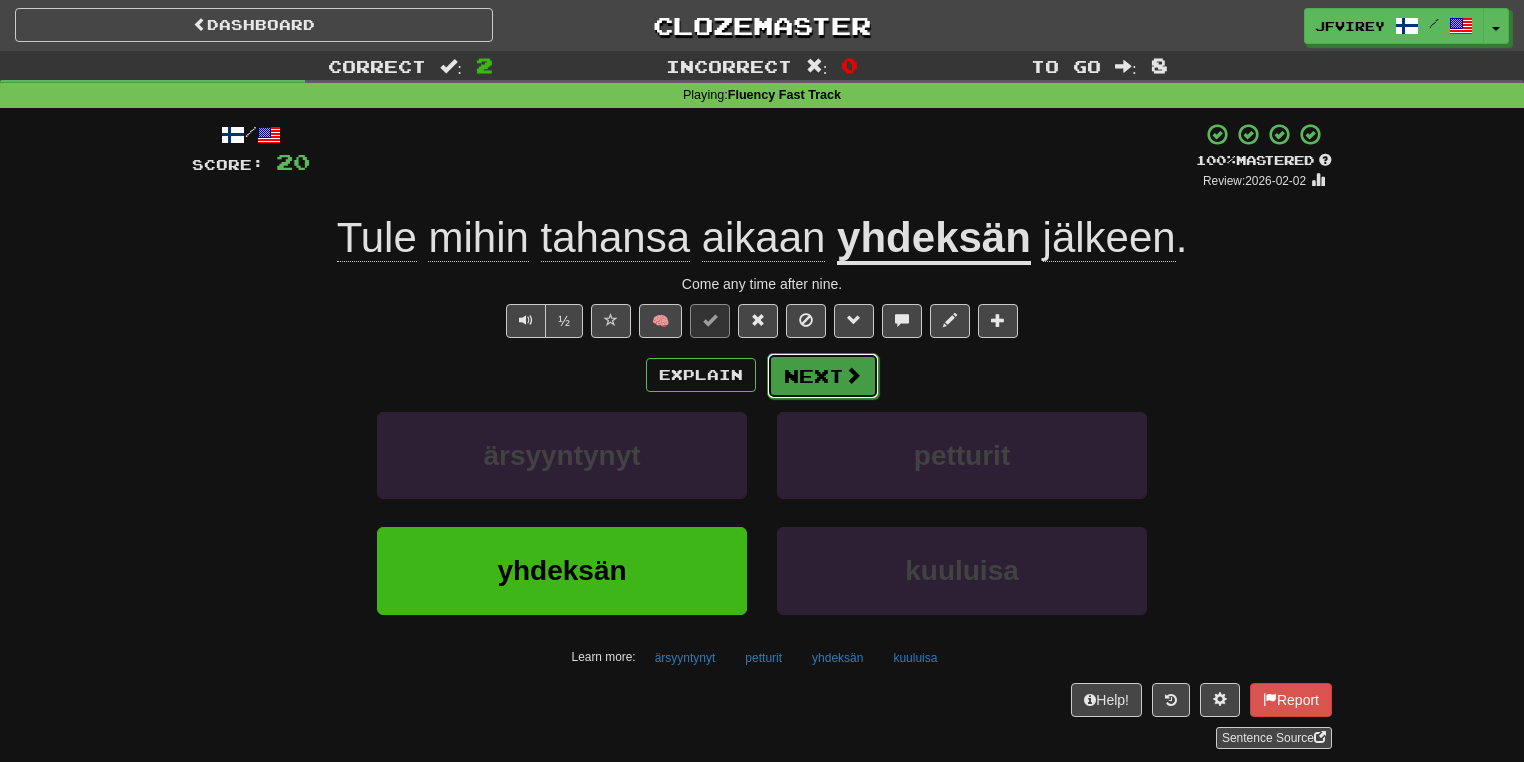 click on "Next" at bounding box center [823, 376] 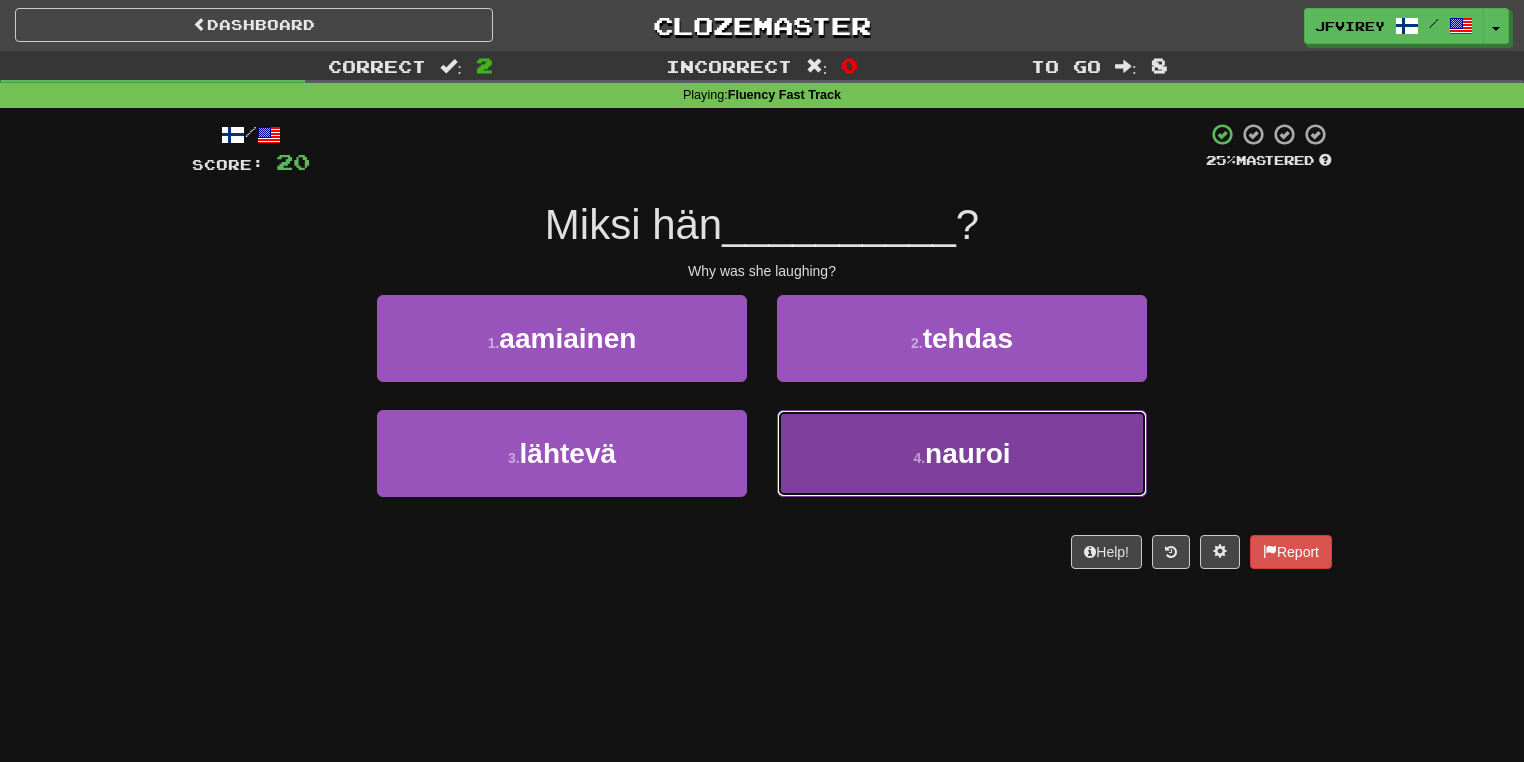 click on "nauroi" at bounding box center (968, 453) 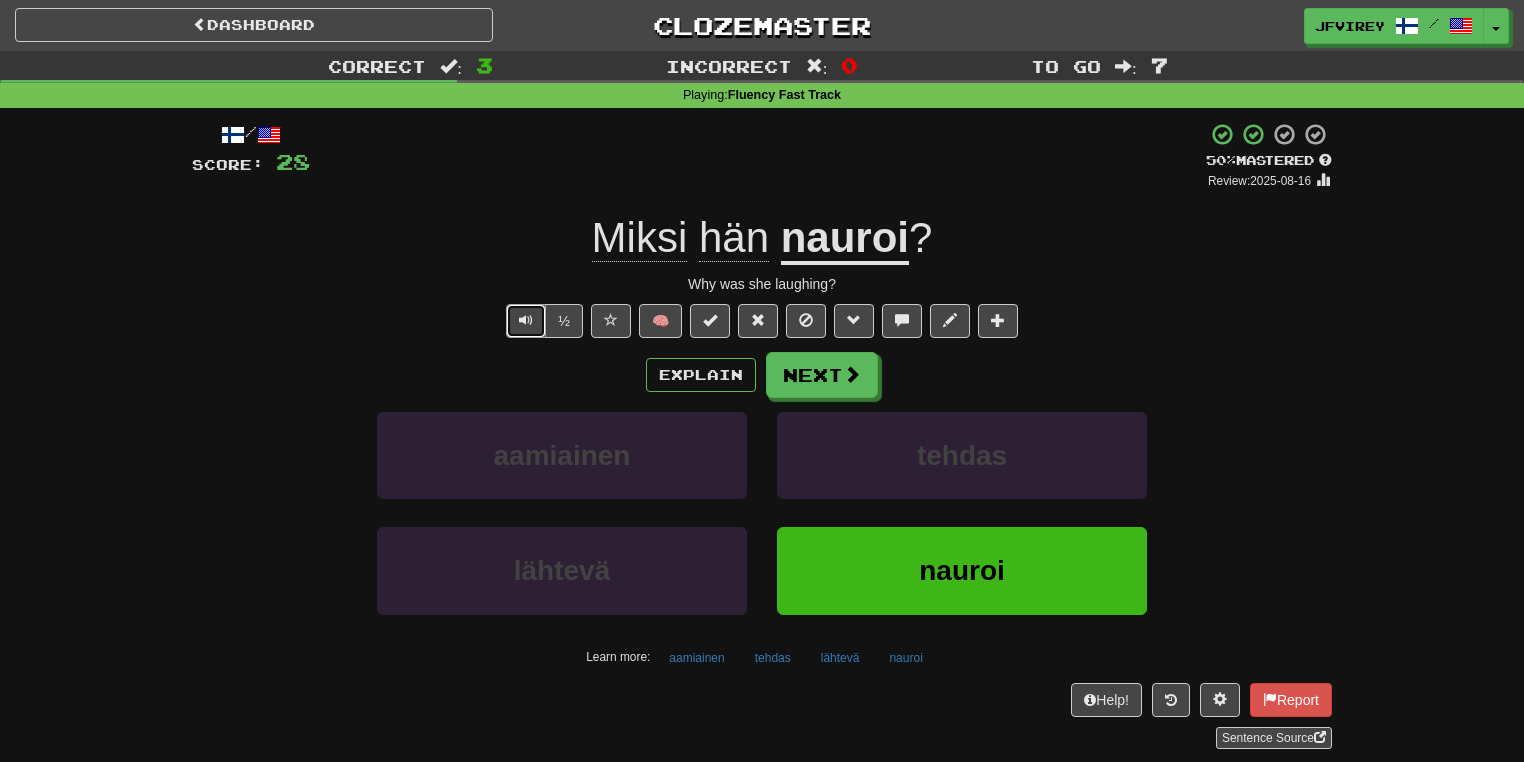 click at bounding box center (526, 321) 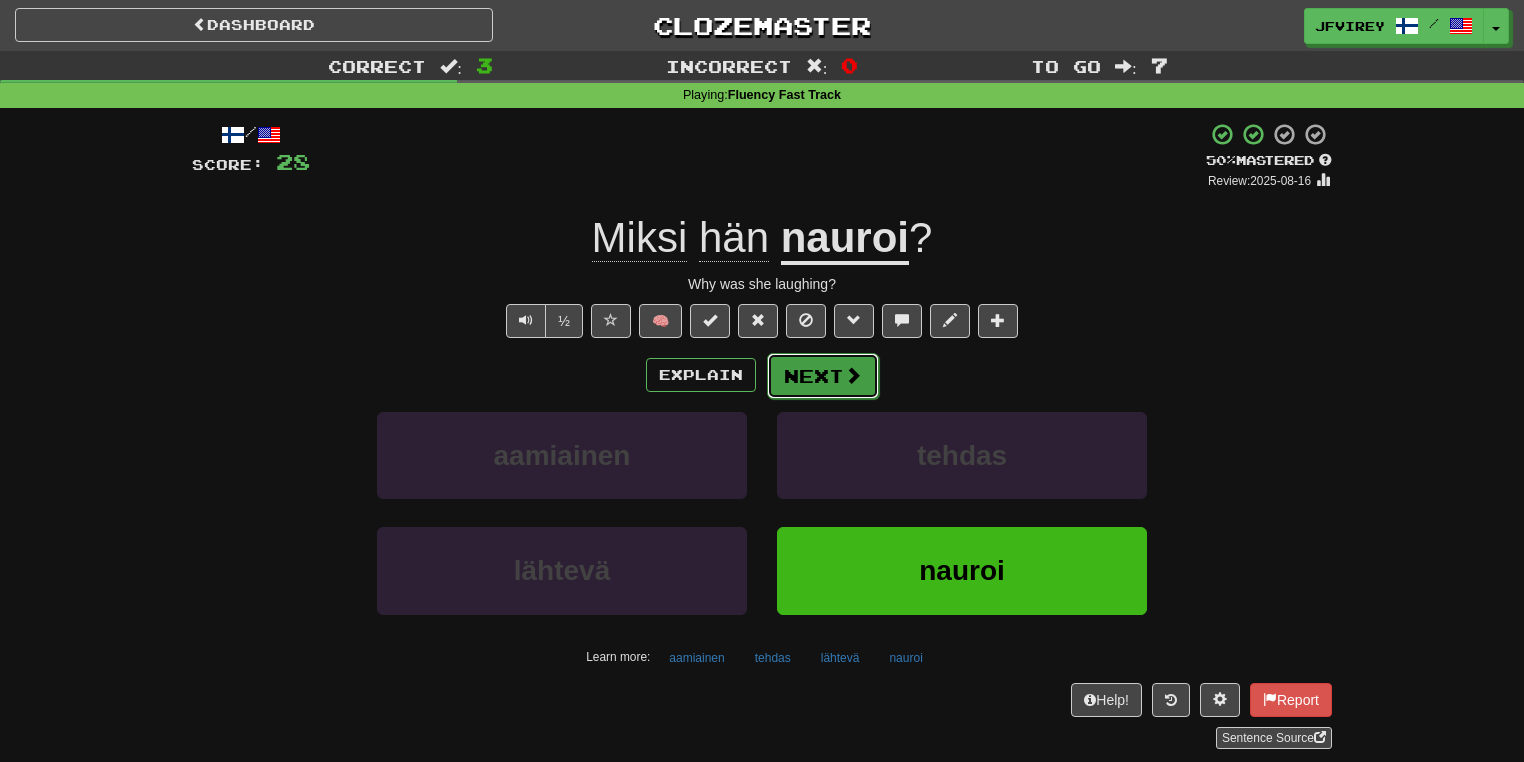 click on "Next" at bounding box center (823, 376) 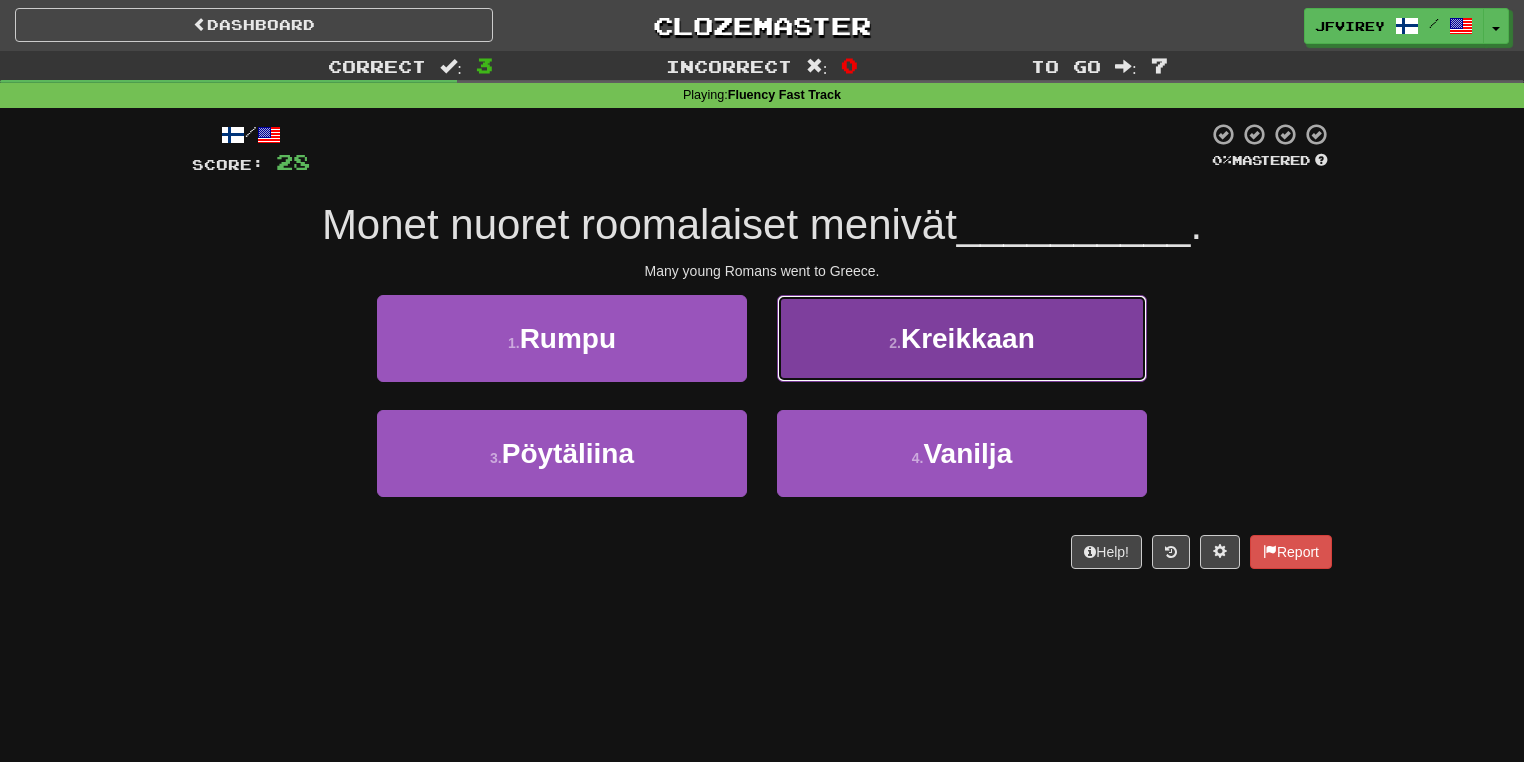 click on "Kreikkaan" at bounding box center (968, 338) 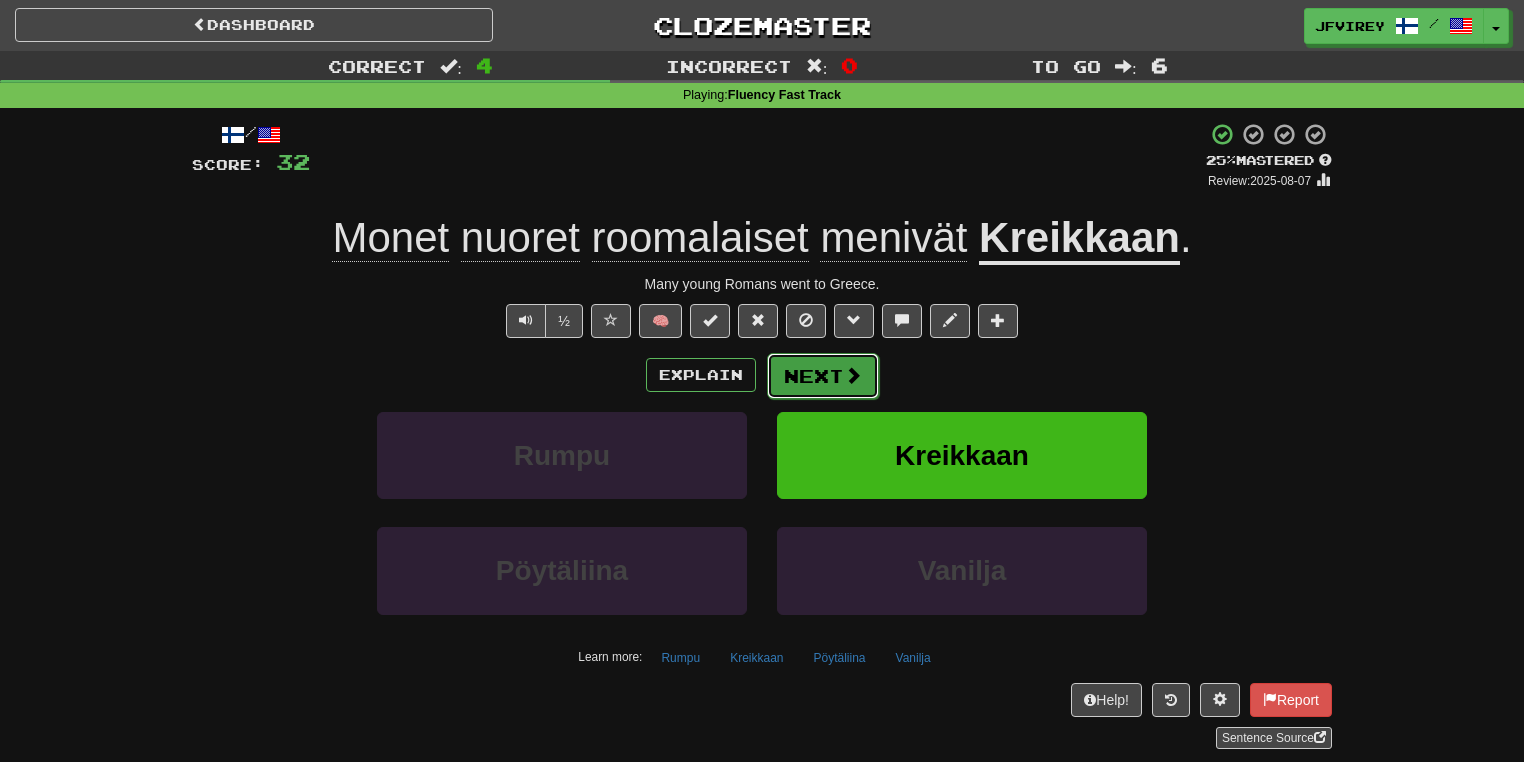 click on "Next" at bounding box center [823, 376] 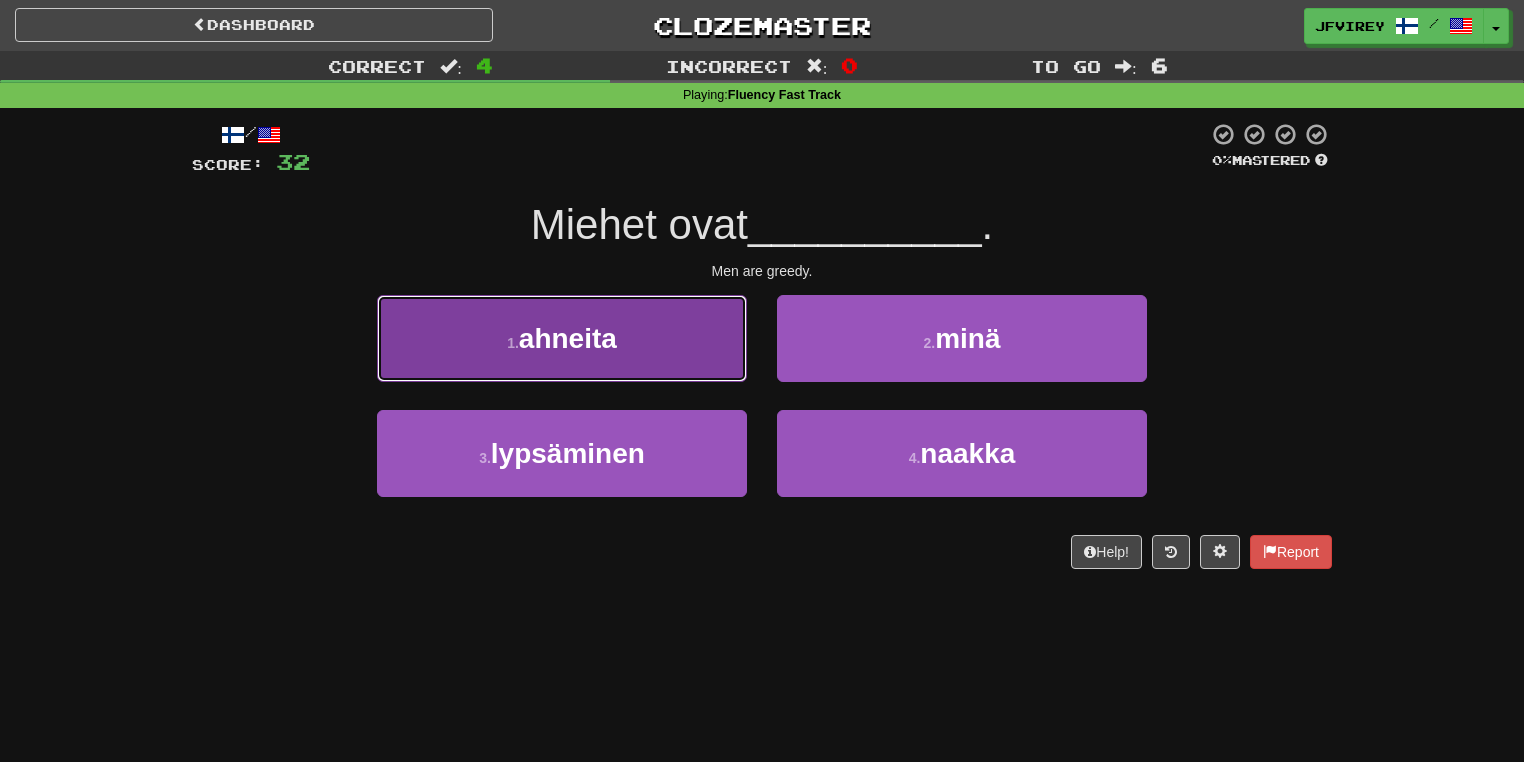 click on "1 .  ahneita" at bounding box center [562, 338] 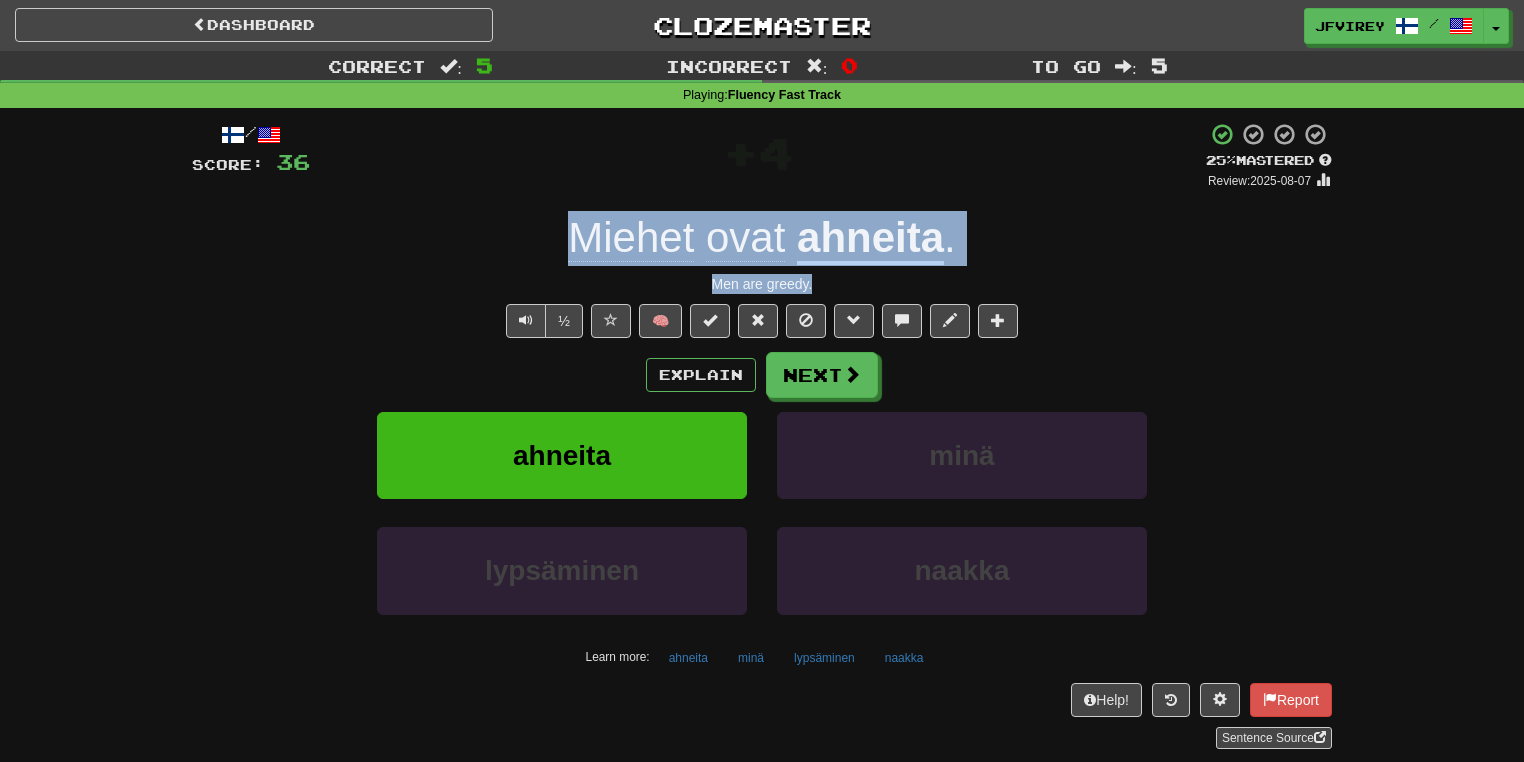 drag, startPoint x: 854, startPoint y: 287, endPoint x: 544, endPoint y: 250, distance: 312.20026 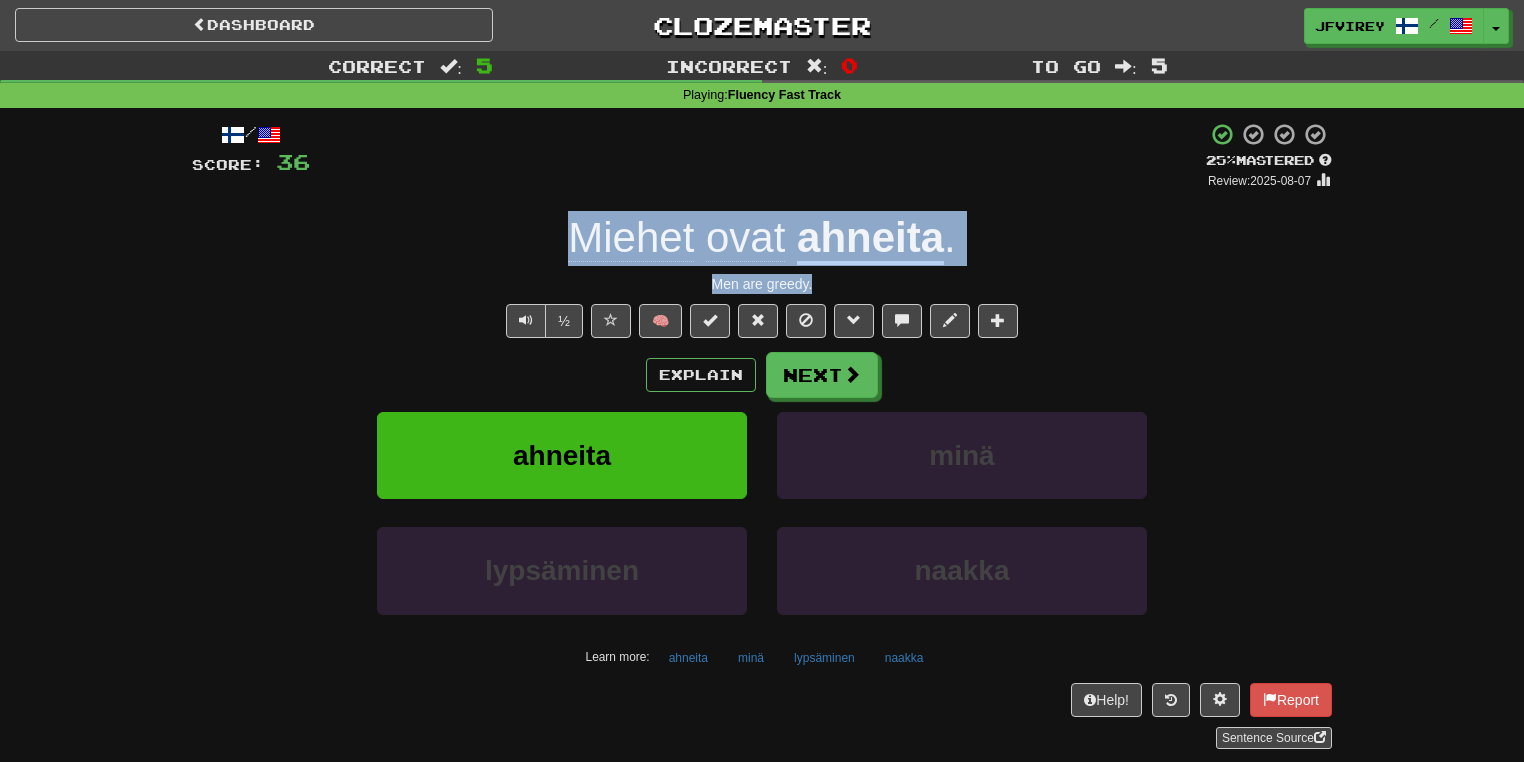 copy on "Miehet   ovat   ahneita . Men are greedy." 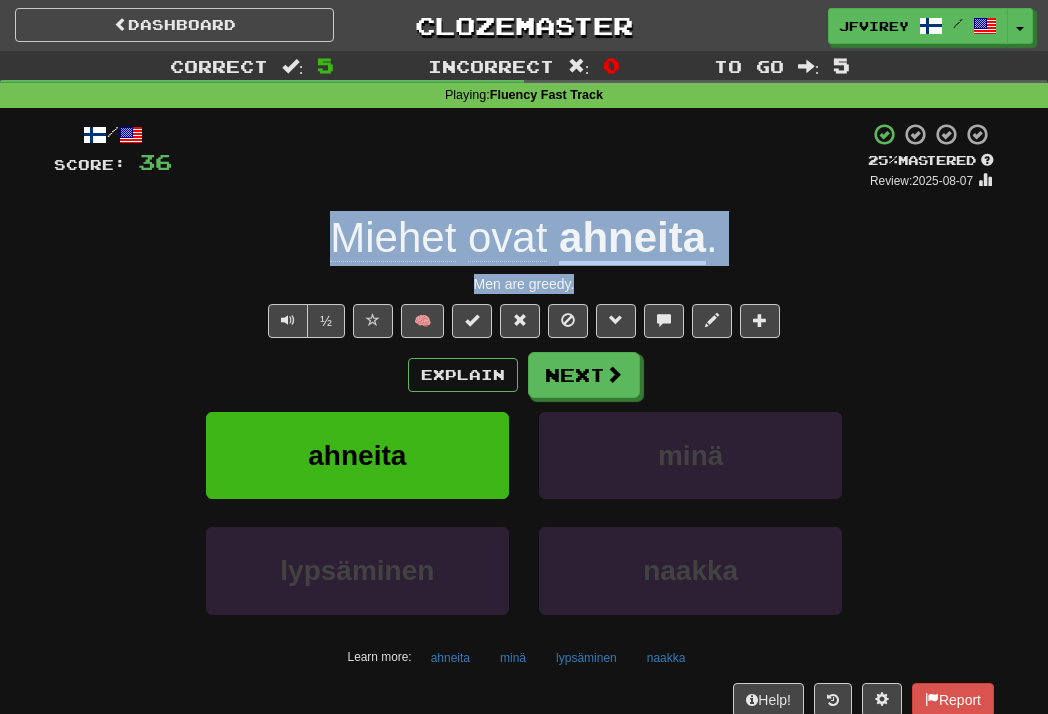 click on "ahneita" at bounding box center (632, 239) 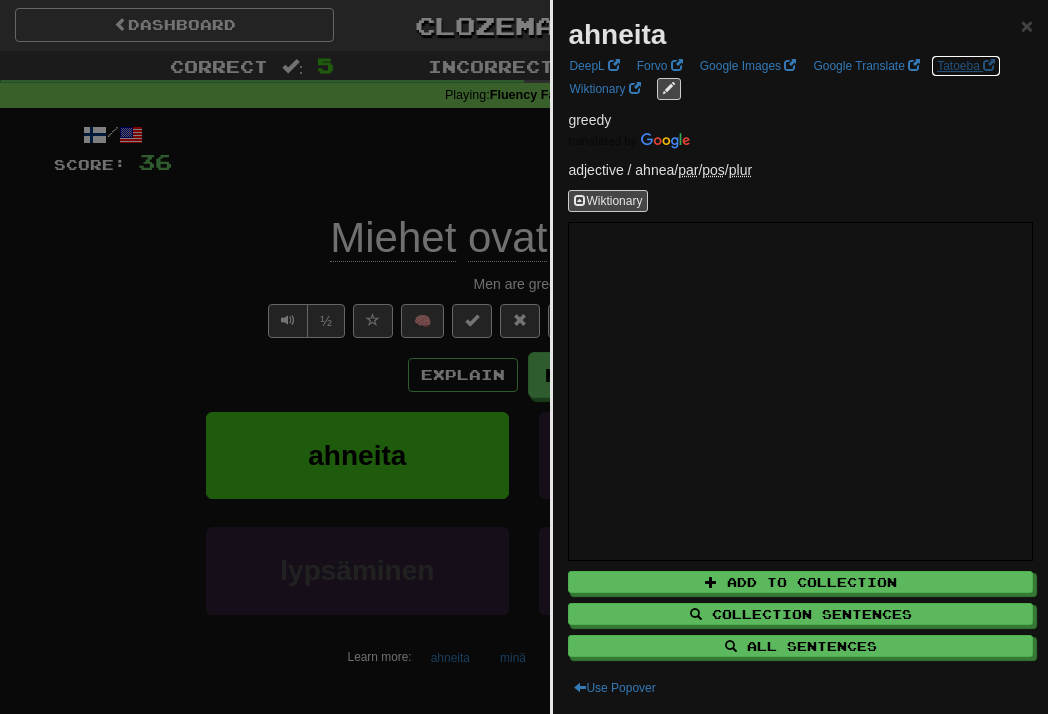 click on "Tatoeba" at bounding box center (966, 66) 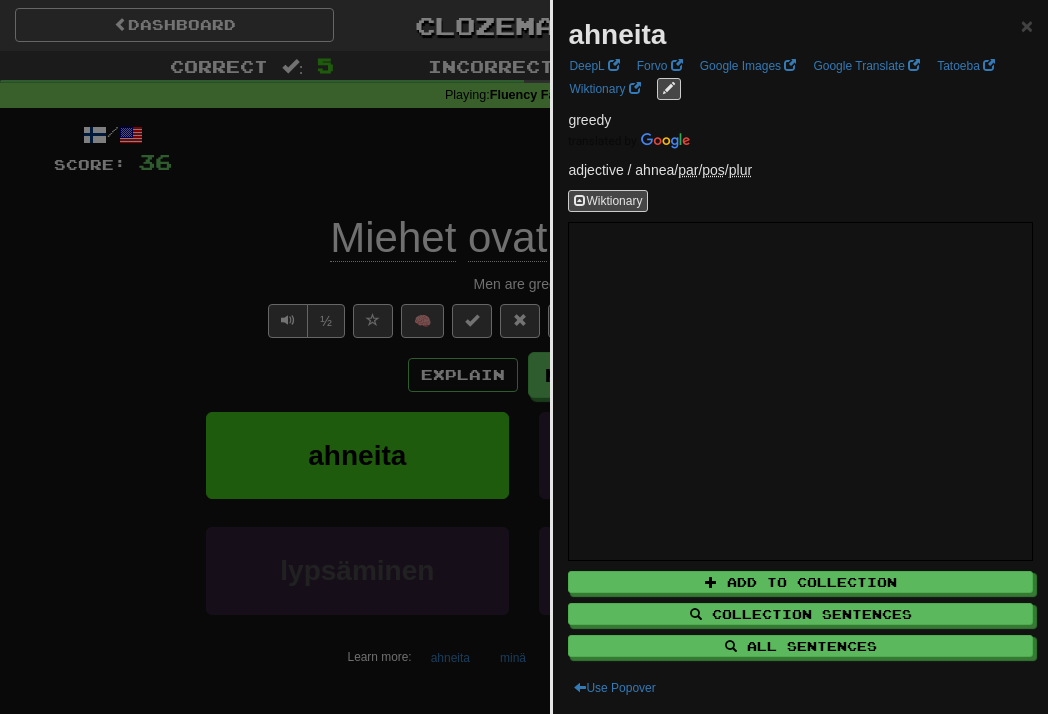 click at bounding box center (524, 357) 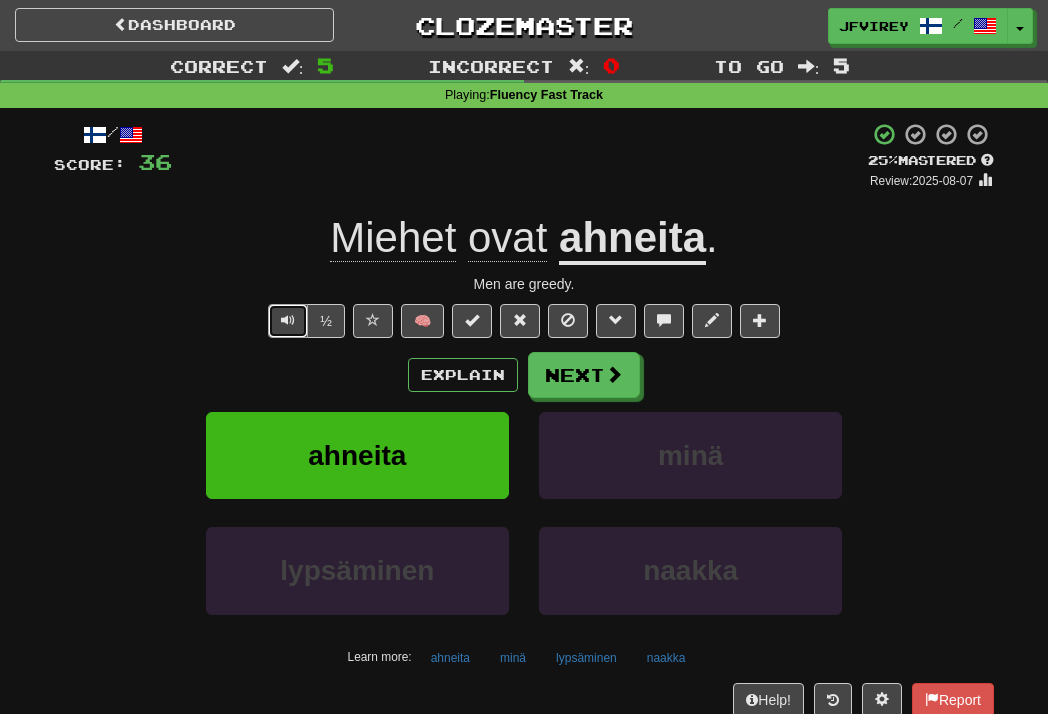 click at bounding box center (288, 321) 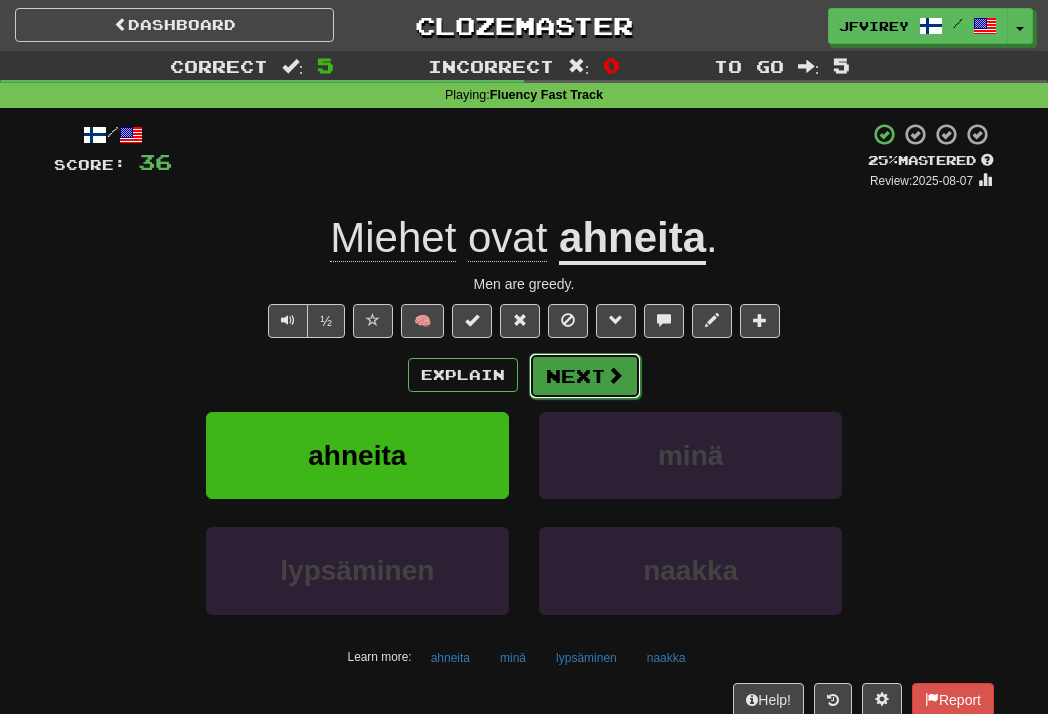 click on "Next" at bounding box center [585, 376] 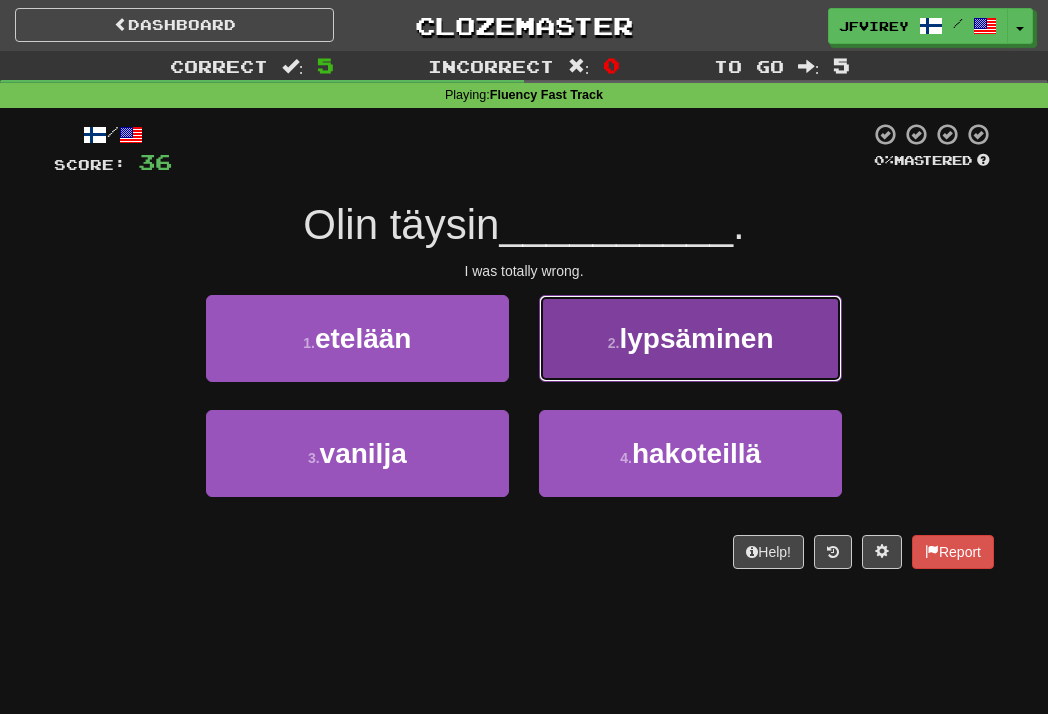 click on "lypsäminen" at bounding box center (696, 338) 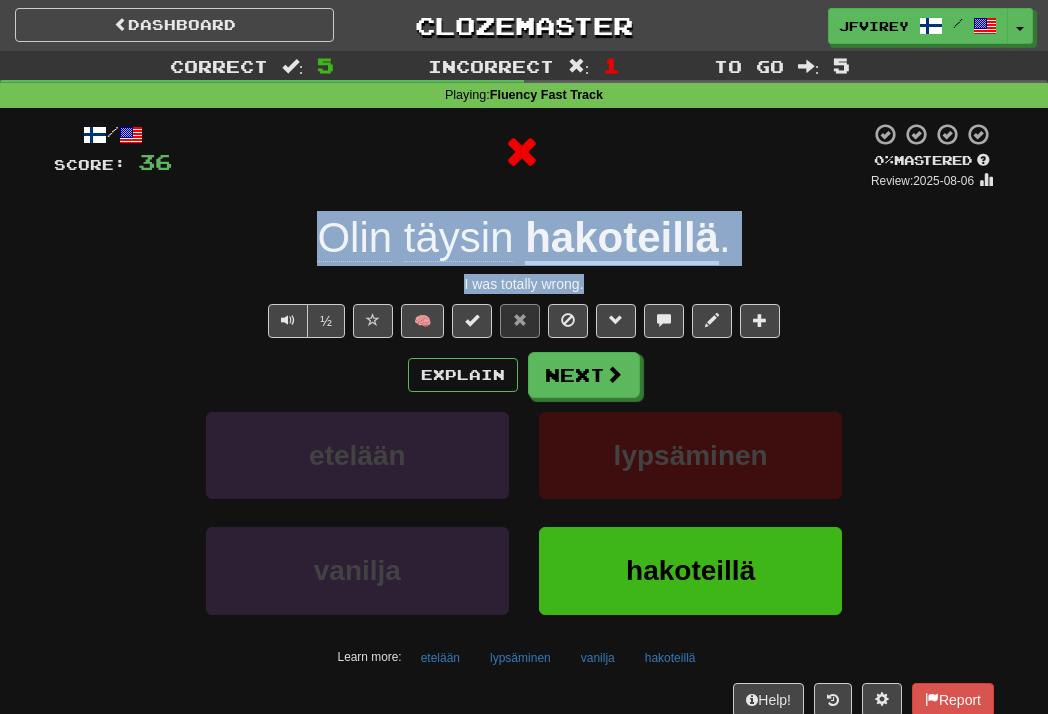 drag, startPoint x: 607, startPoint y: 288, endPoint x: 284, endPoint y: 235, distance: 327.31943 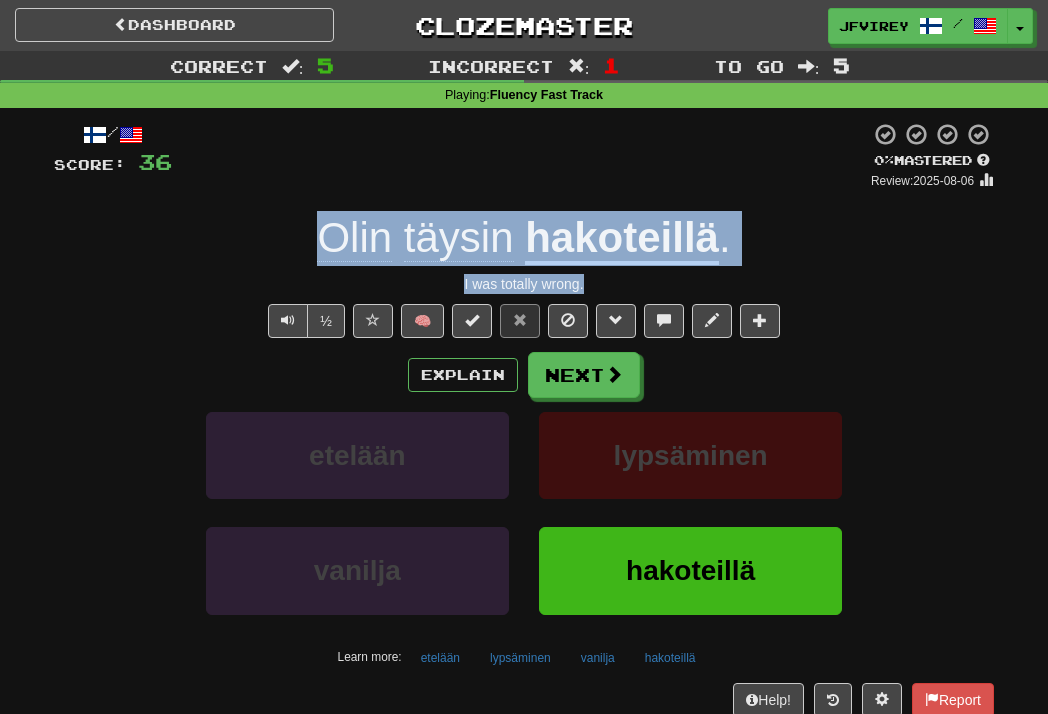 copy on "Olin   täysin   hakoteillä . I was totally wrong." 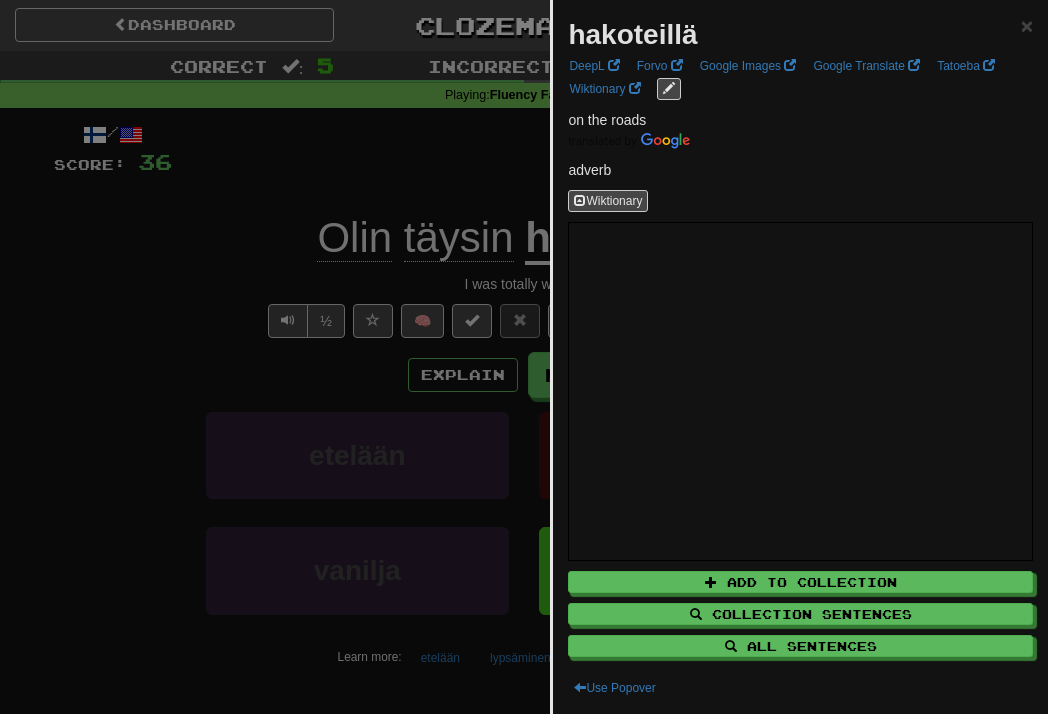 click at bounding box center [524, 357] 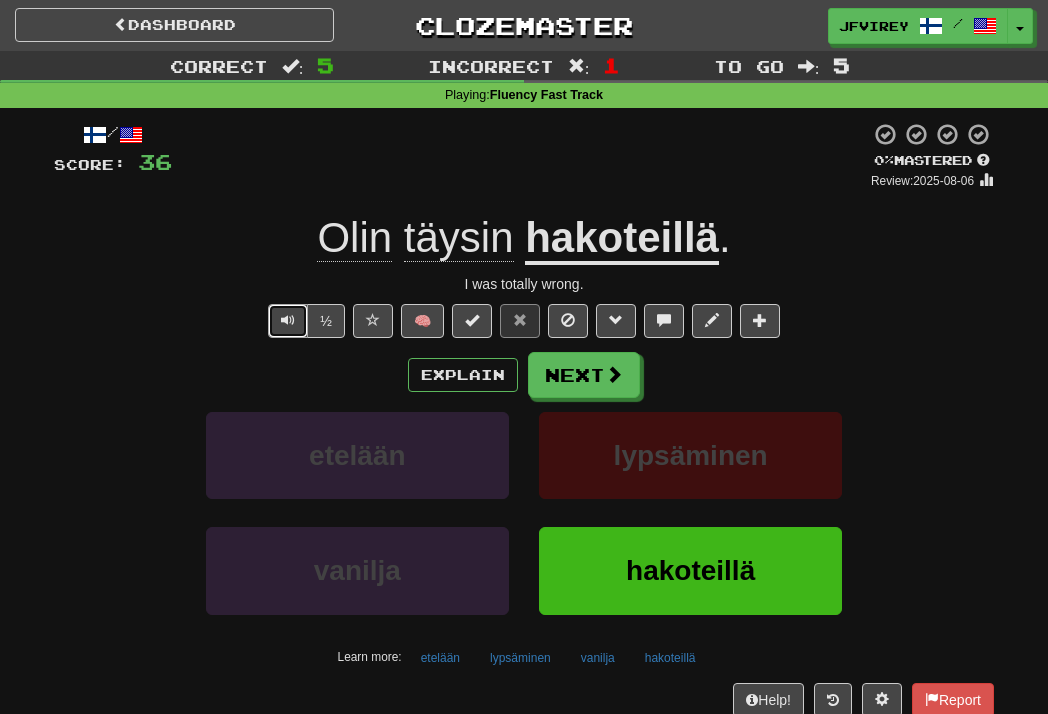 click at bounding box center (288, 321) 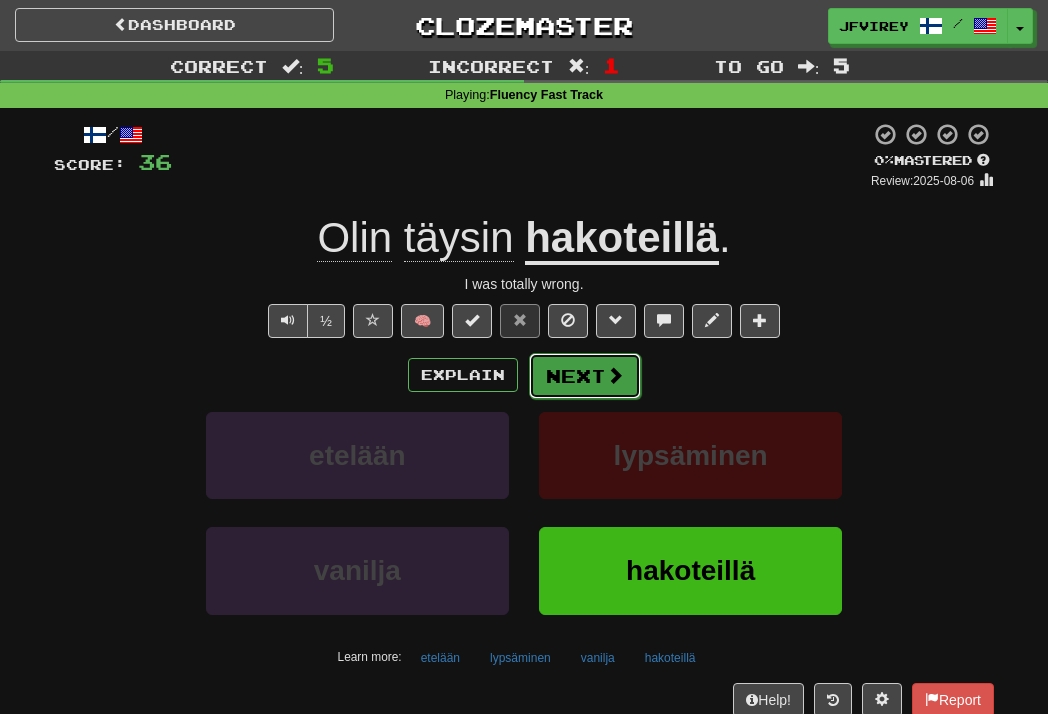 click on "Next" at bounding box center [585, 376] 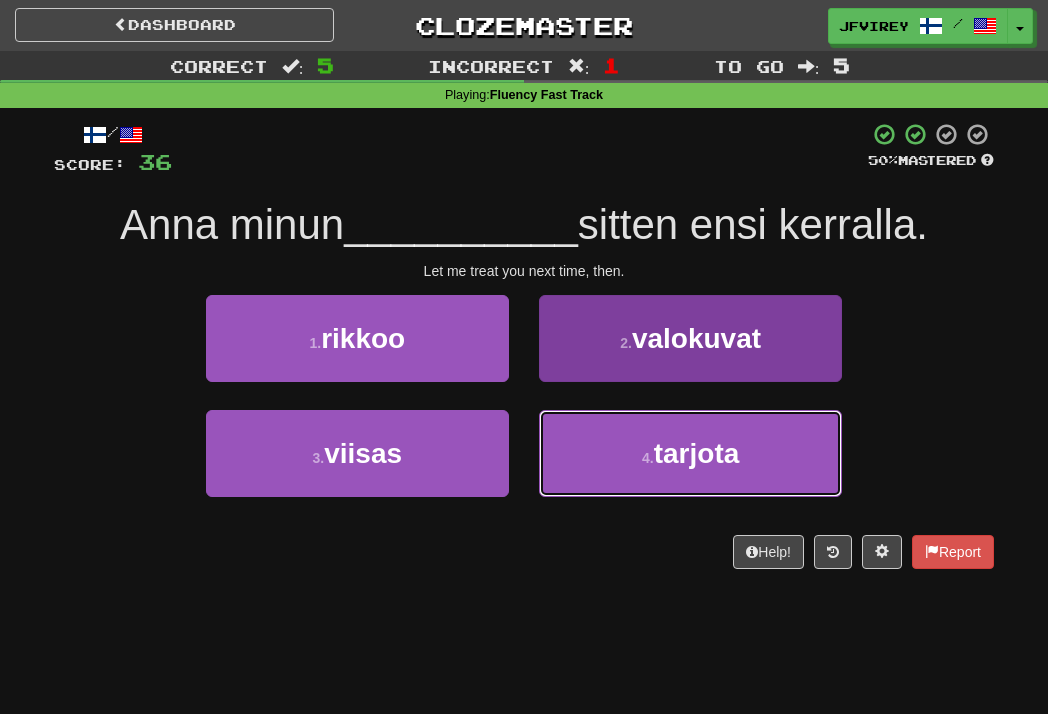 click on "4 .  tarjota" at bounding box center [690, 453] 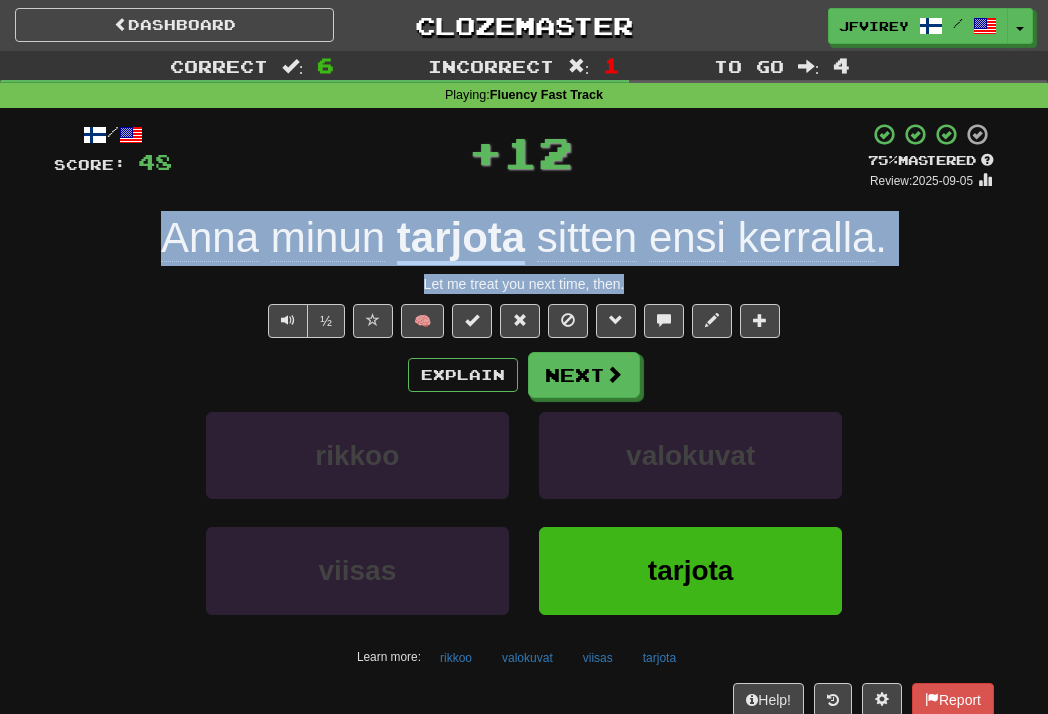 drag, startPoint x: 636, startPoint y: 270, endPoint x: 168, endPoint y: 224, distance: 470.25525 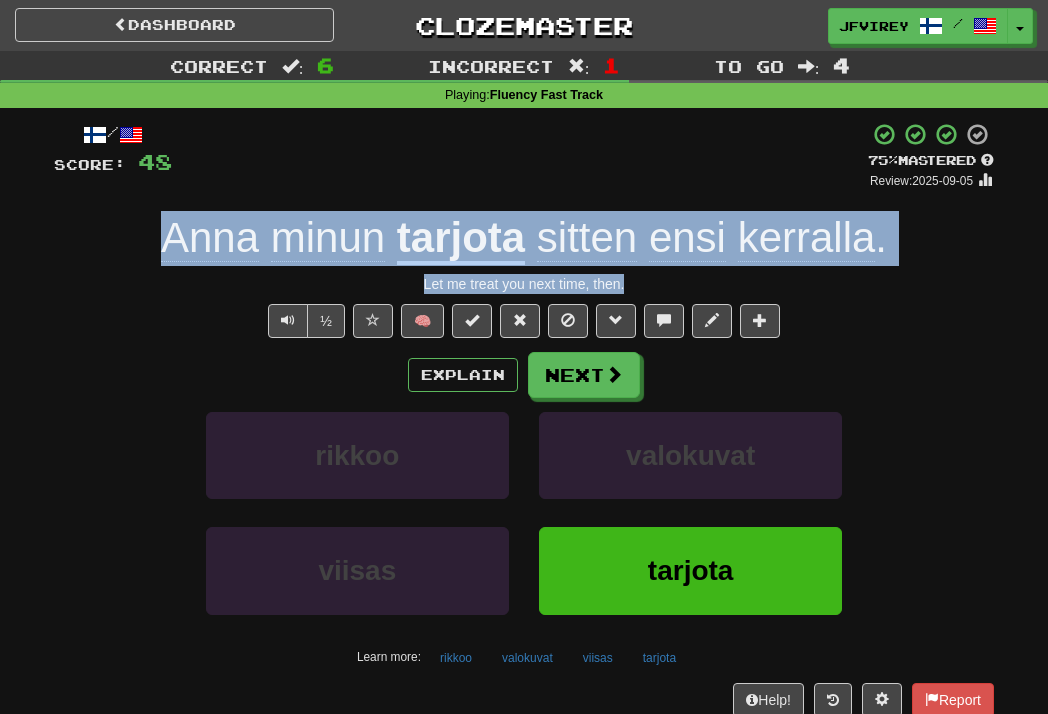 copy on "Anna   minun   tarjota   sitten   ensi   kerralla . Let me treat you next time, then." 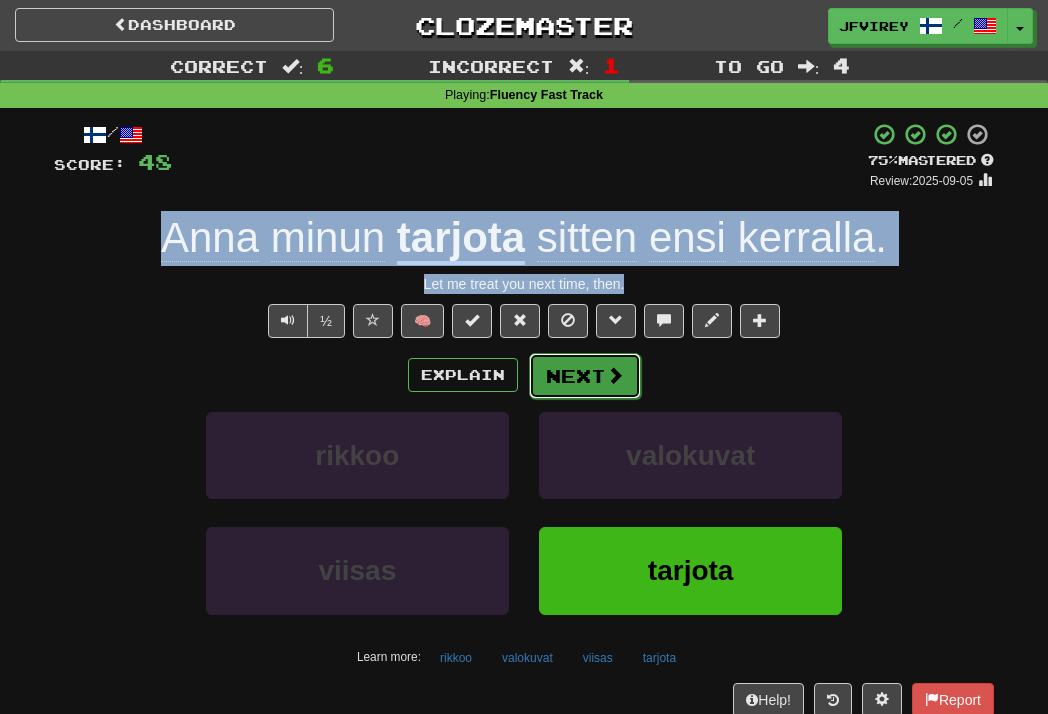 click on "Next" at bounding box center (585, 376) 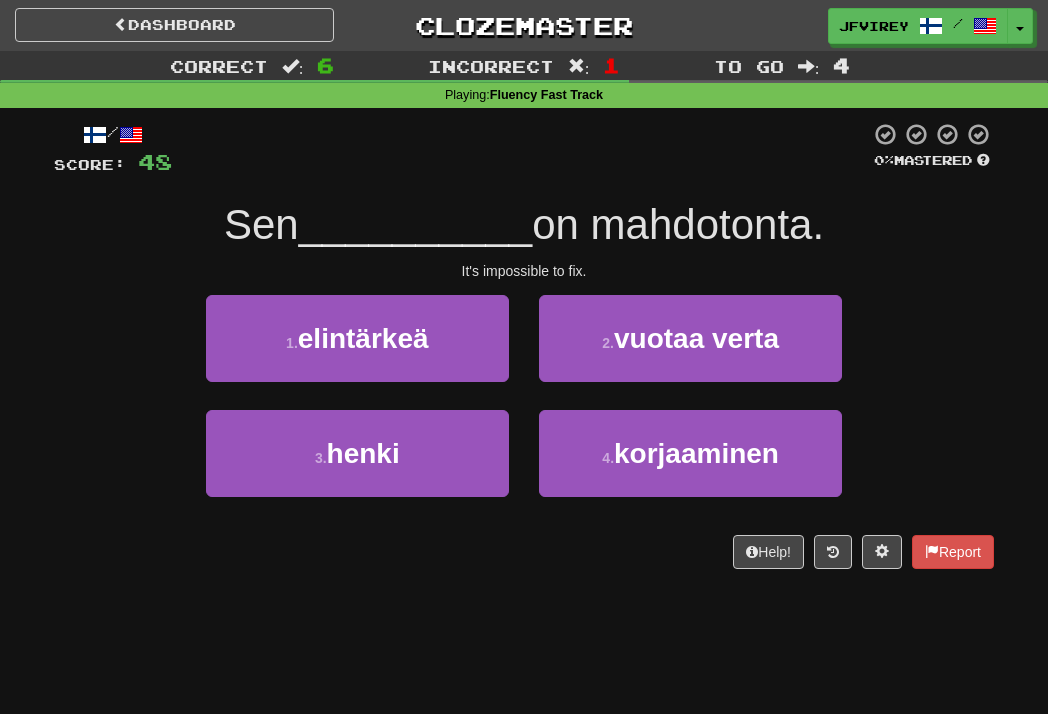 click on "It's impossible to fix." at bounding box center [524, 271] 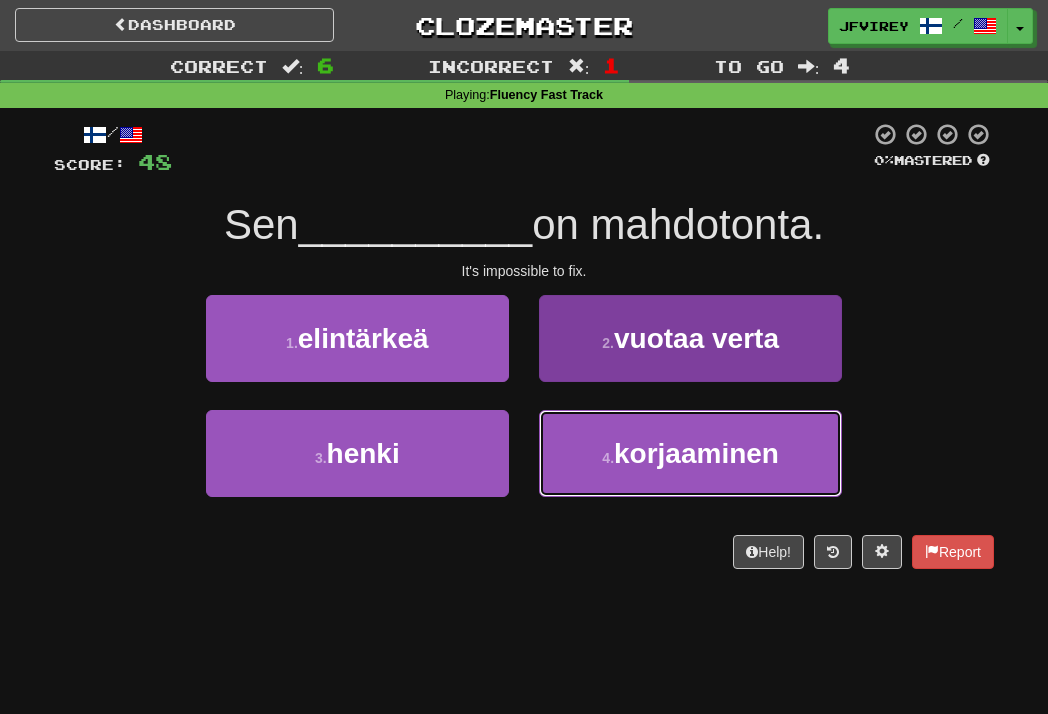 drag, startPoint x: 712, startPoint y: 432, endPoint x: 719, endPoint y: 440, distance: 10.630146 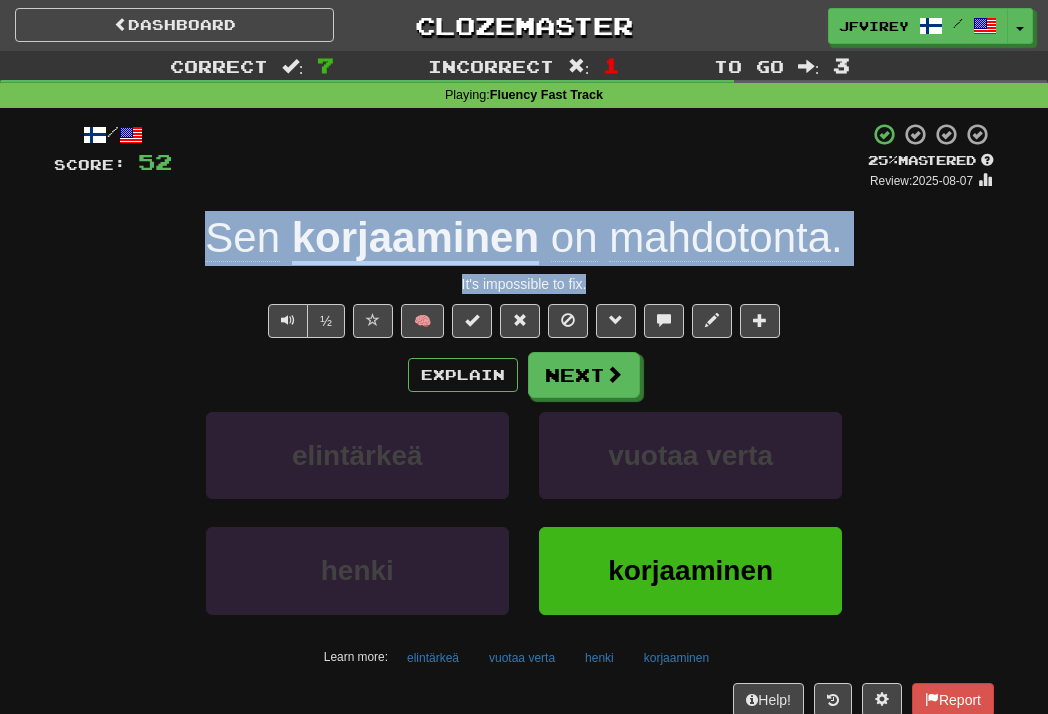 drag, startPoint x: 624, startPoint y: 291, endPoint x: 209, endPoint y: 234, distance: 418.89618 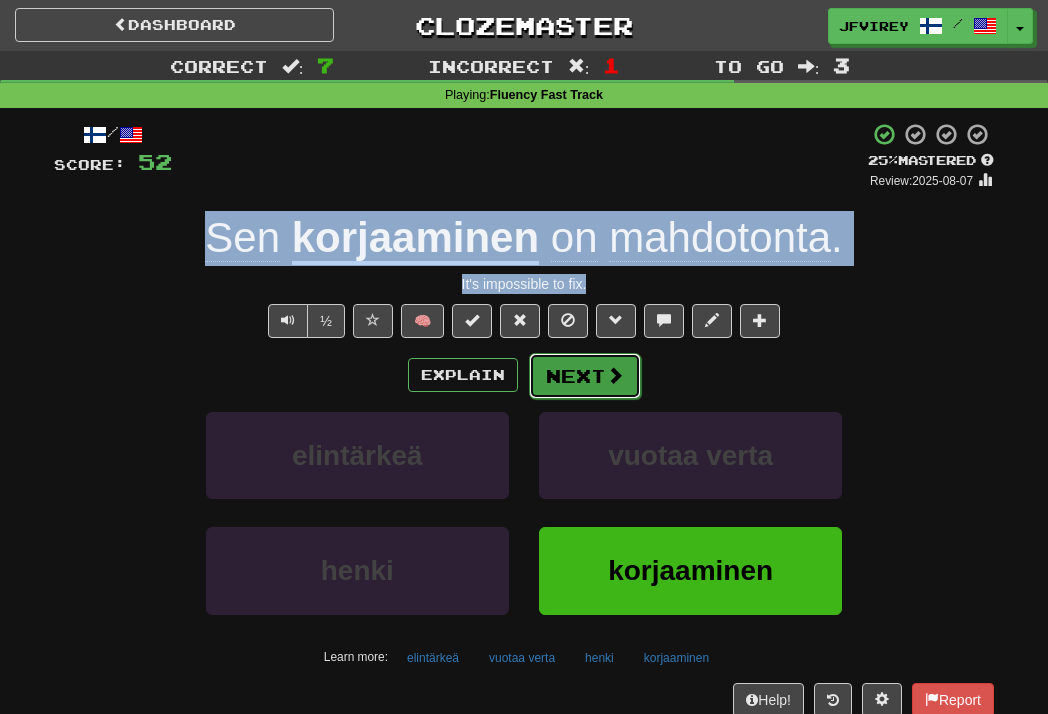 click on "Next" at bounding box center (585, 376) 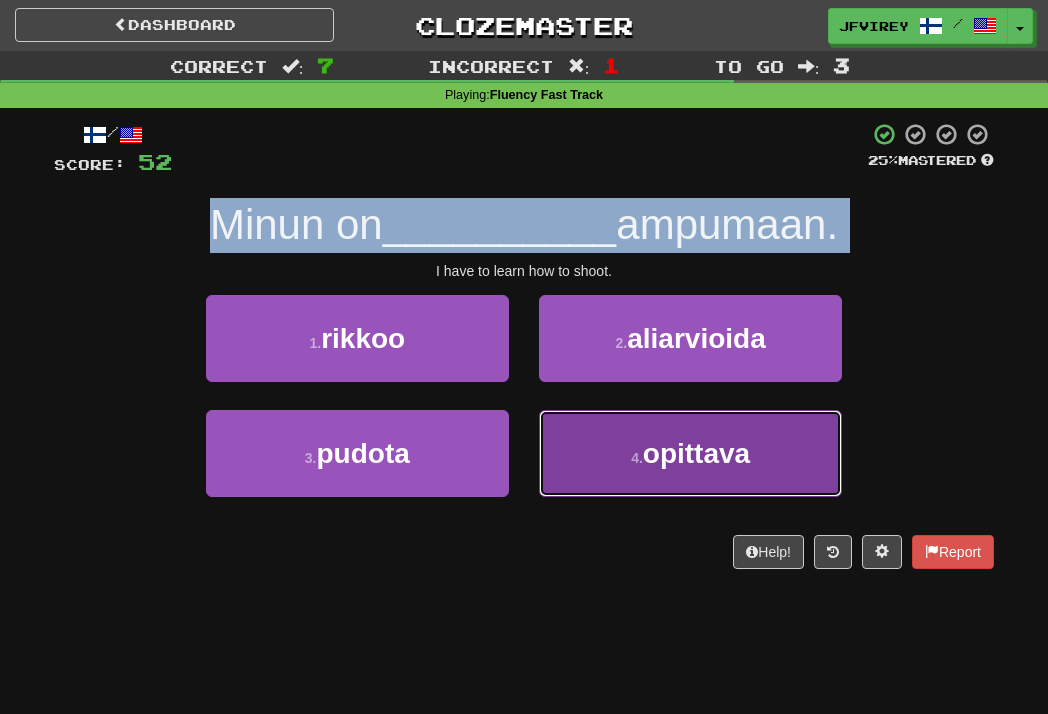 click on "4 .  opittava" at bounding box center (690, 453) 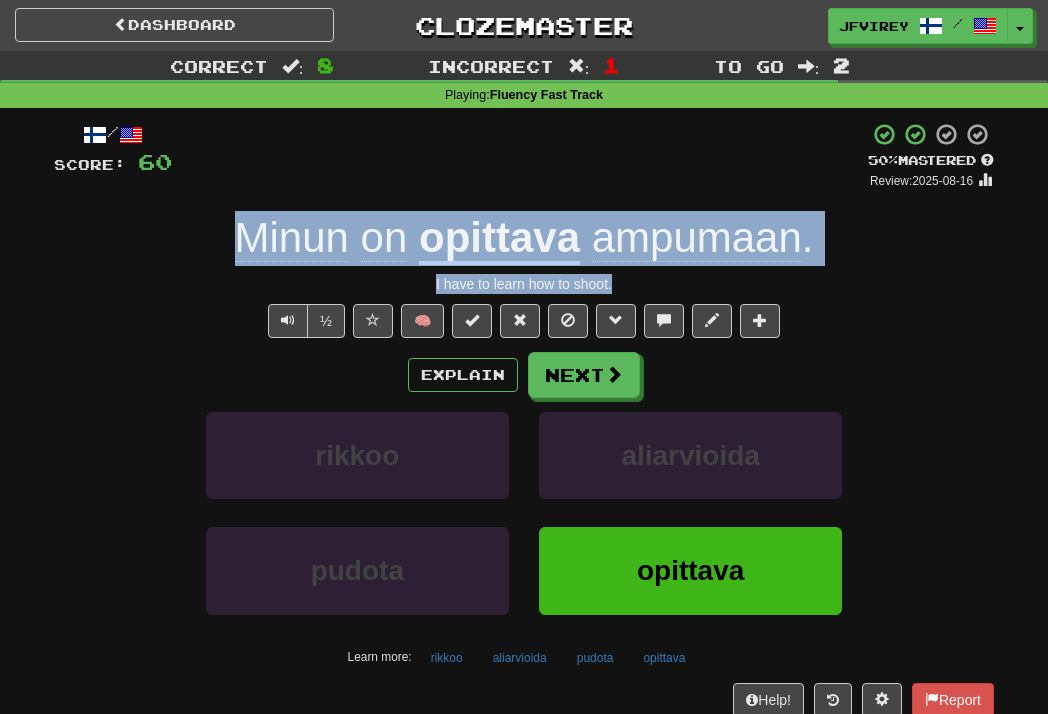 drag, startPoint x: 614, startPoint y: 280, endPoint x: 212, endPoint y: 242, distance: 403.79202 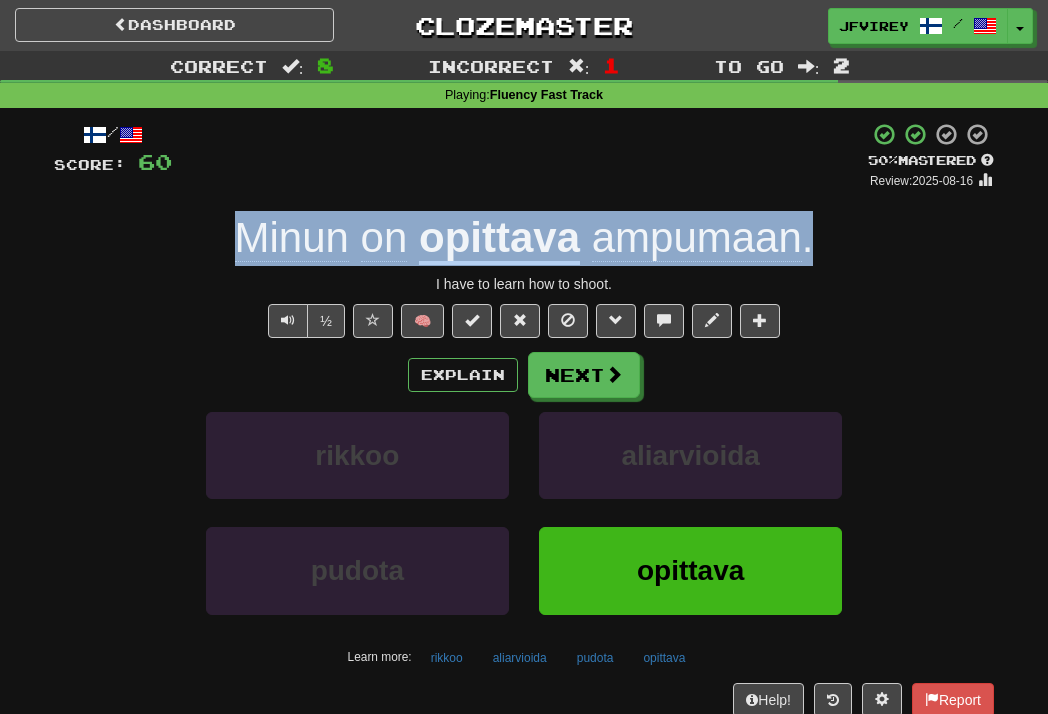 drag, startPoint x: 824, startPoint y: 236, endPoint x: 242, endPoint y: 206, distance: 582.7727 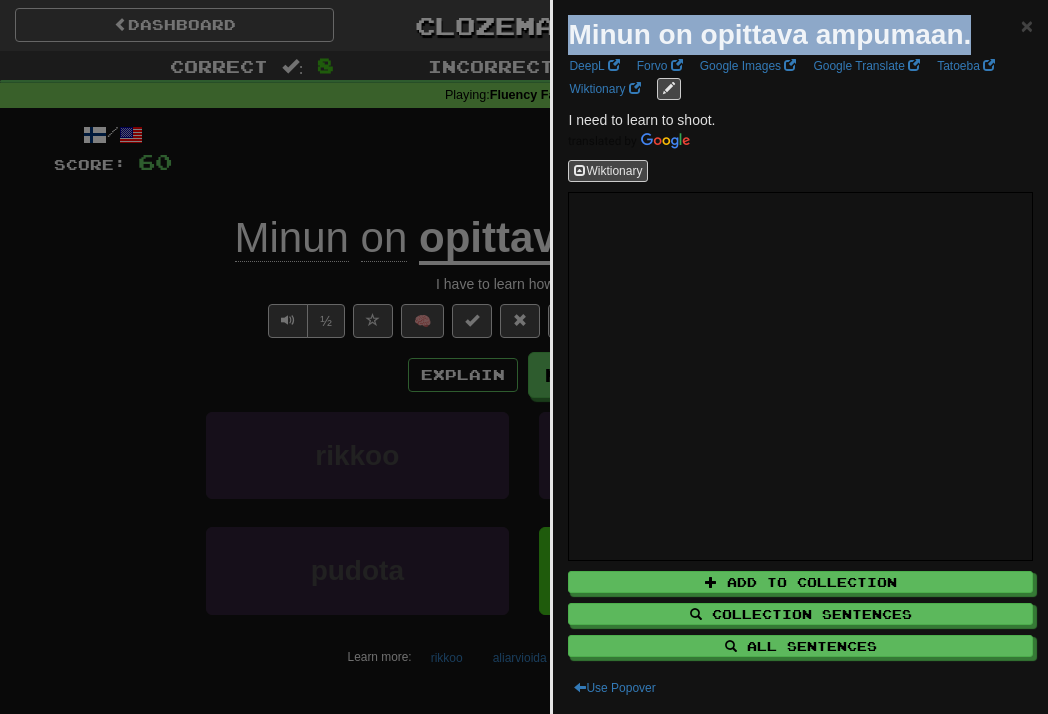 drag, startPoint x: 352, startPoint y: 239, endPoint x: 560, endPoint y: 29, distance: 295.574 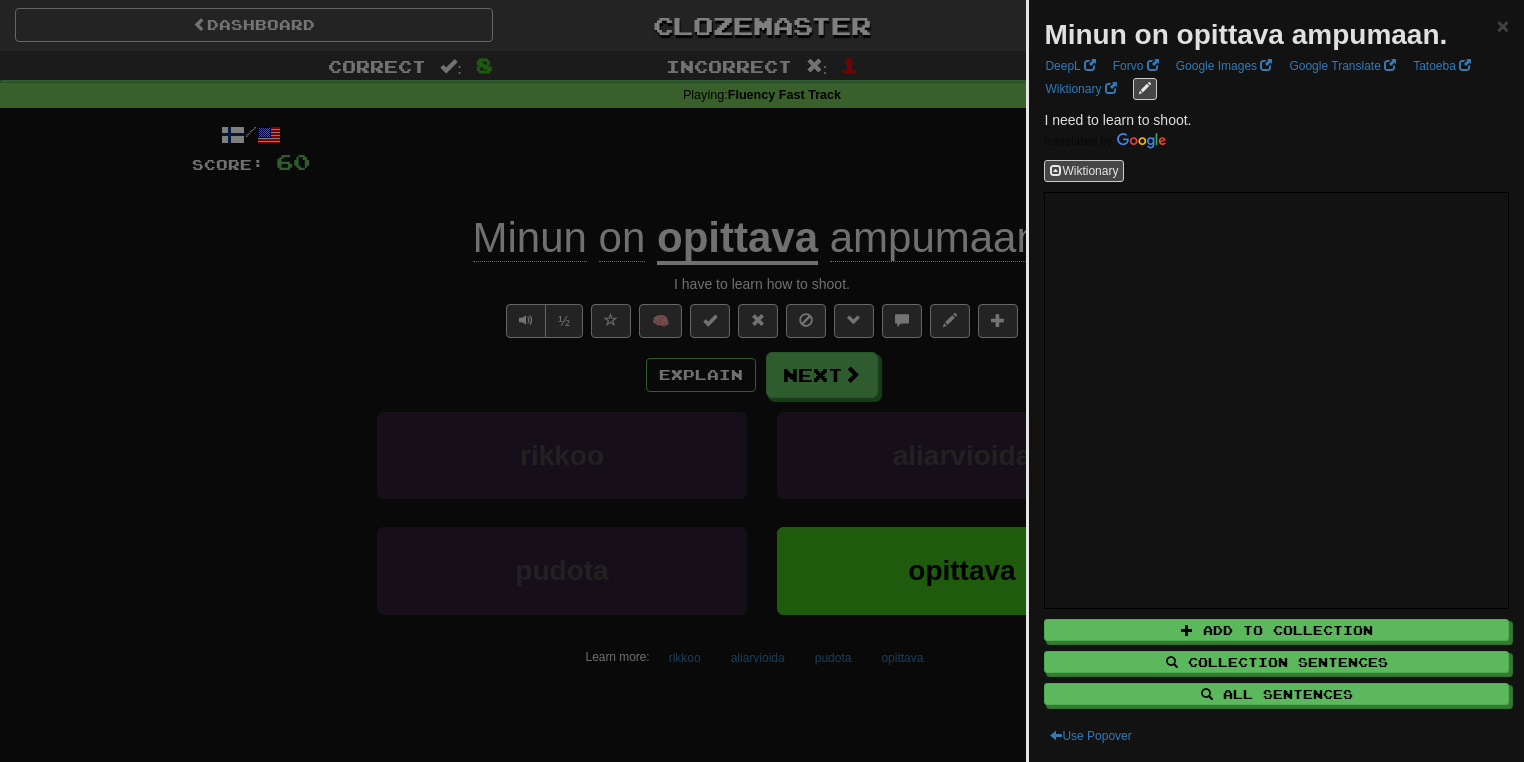 click at bounding box center [762, 381] 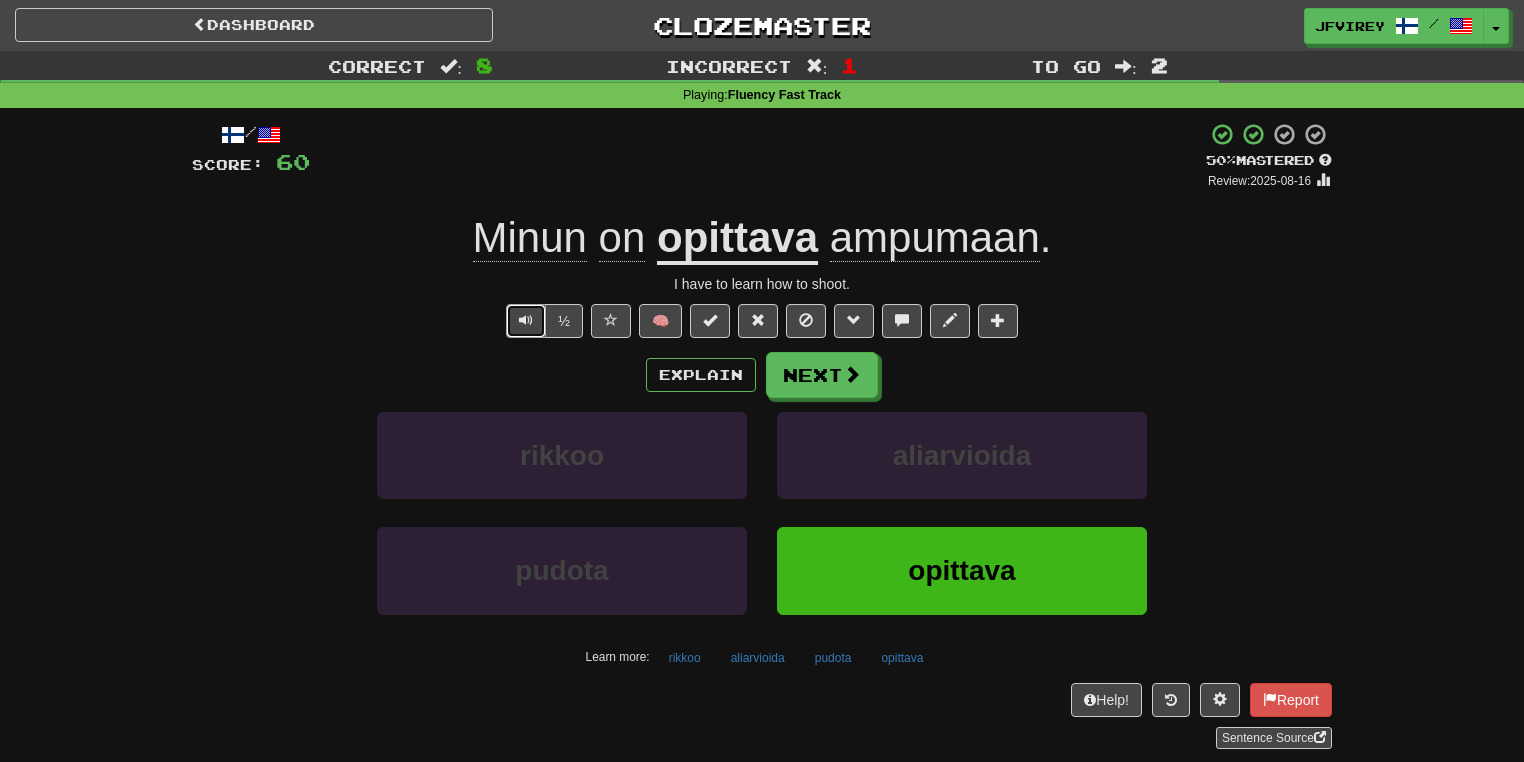 click at bounding box center [526, 320] 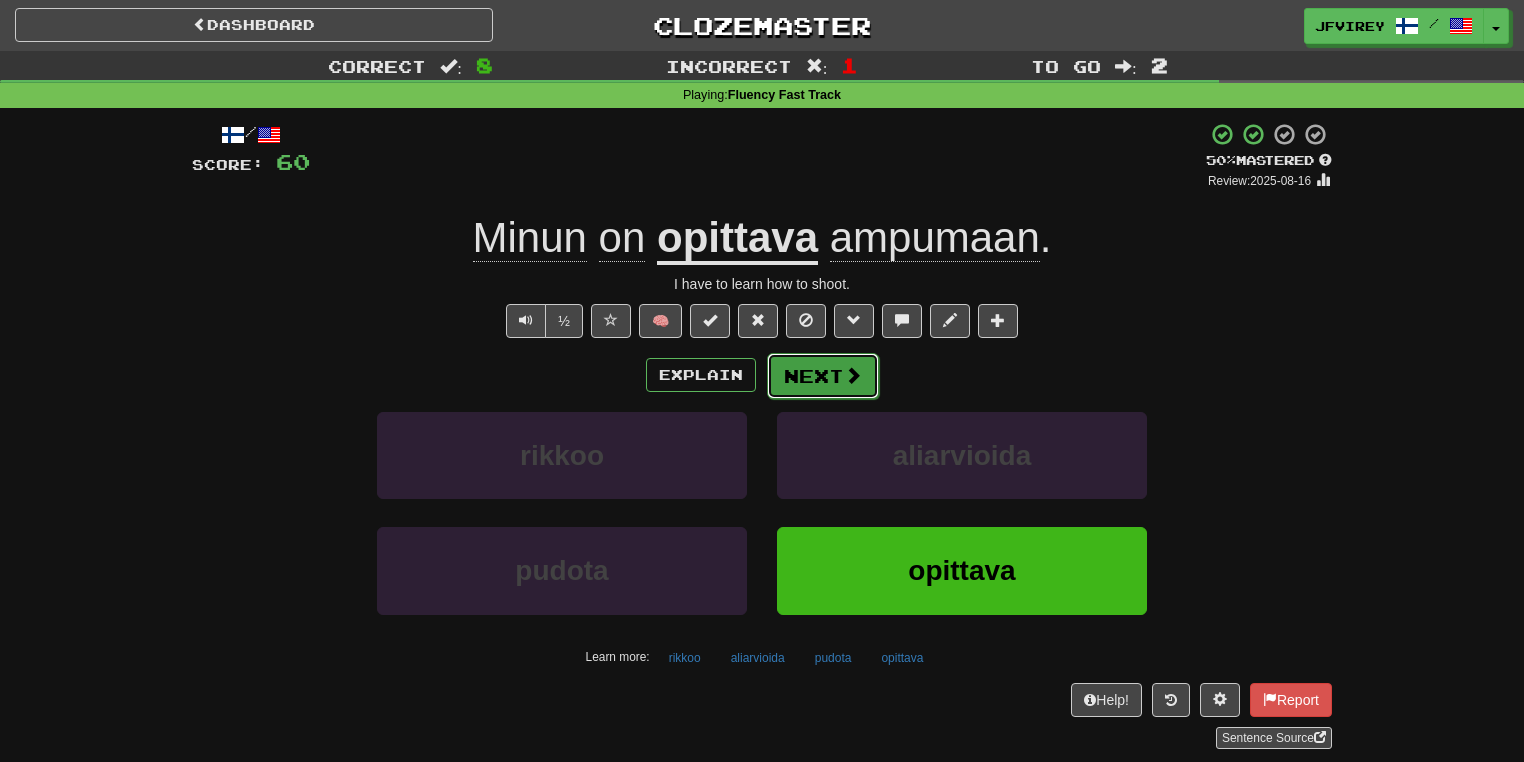 click on "Next" at bounding box center (823, 376) 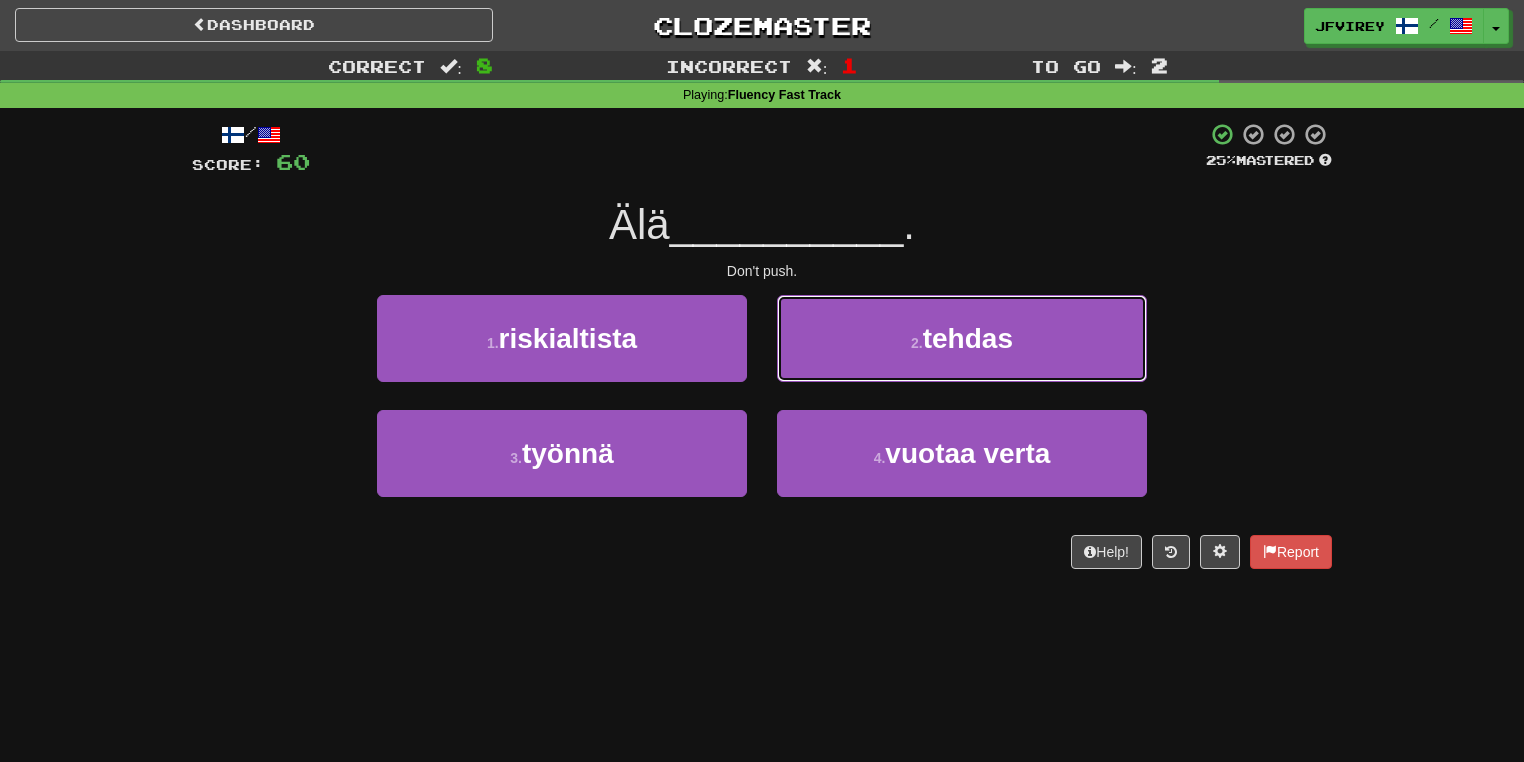 click on "tehdas" at bounding box center (968, 338) 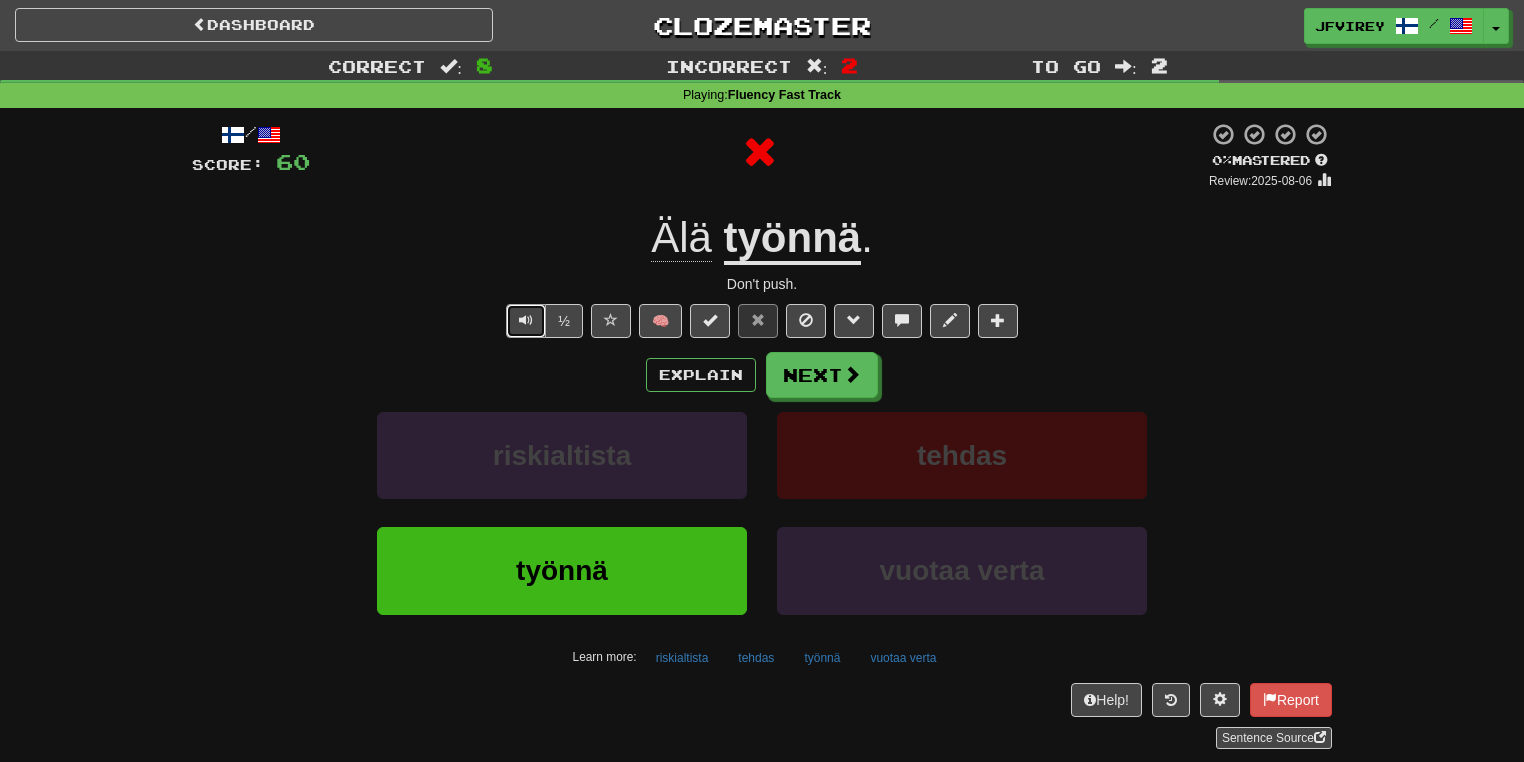 click at bounding box center (526, 320) 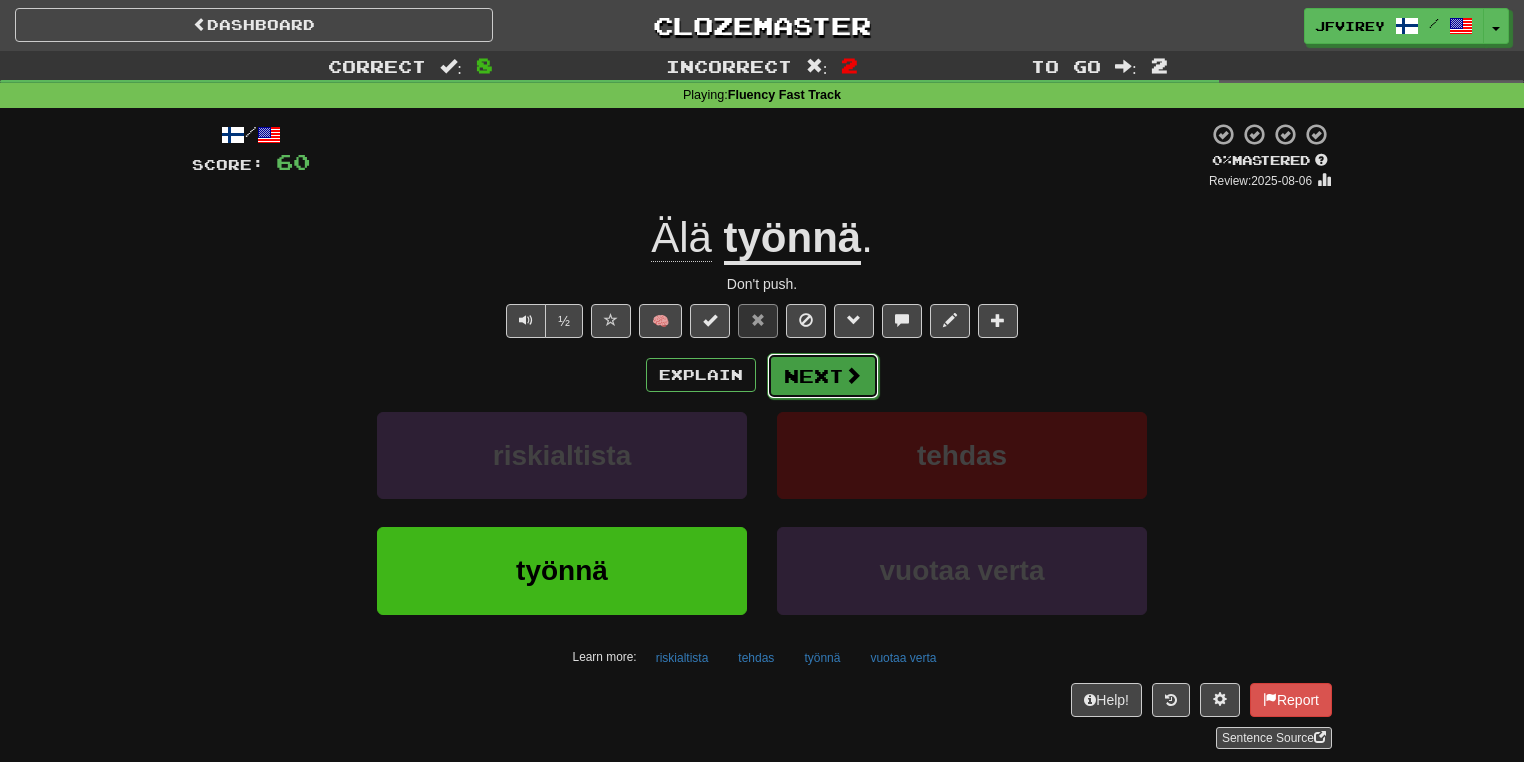 click on "Next" at bounding box center [823, 376] 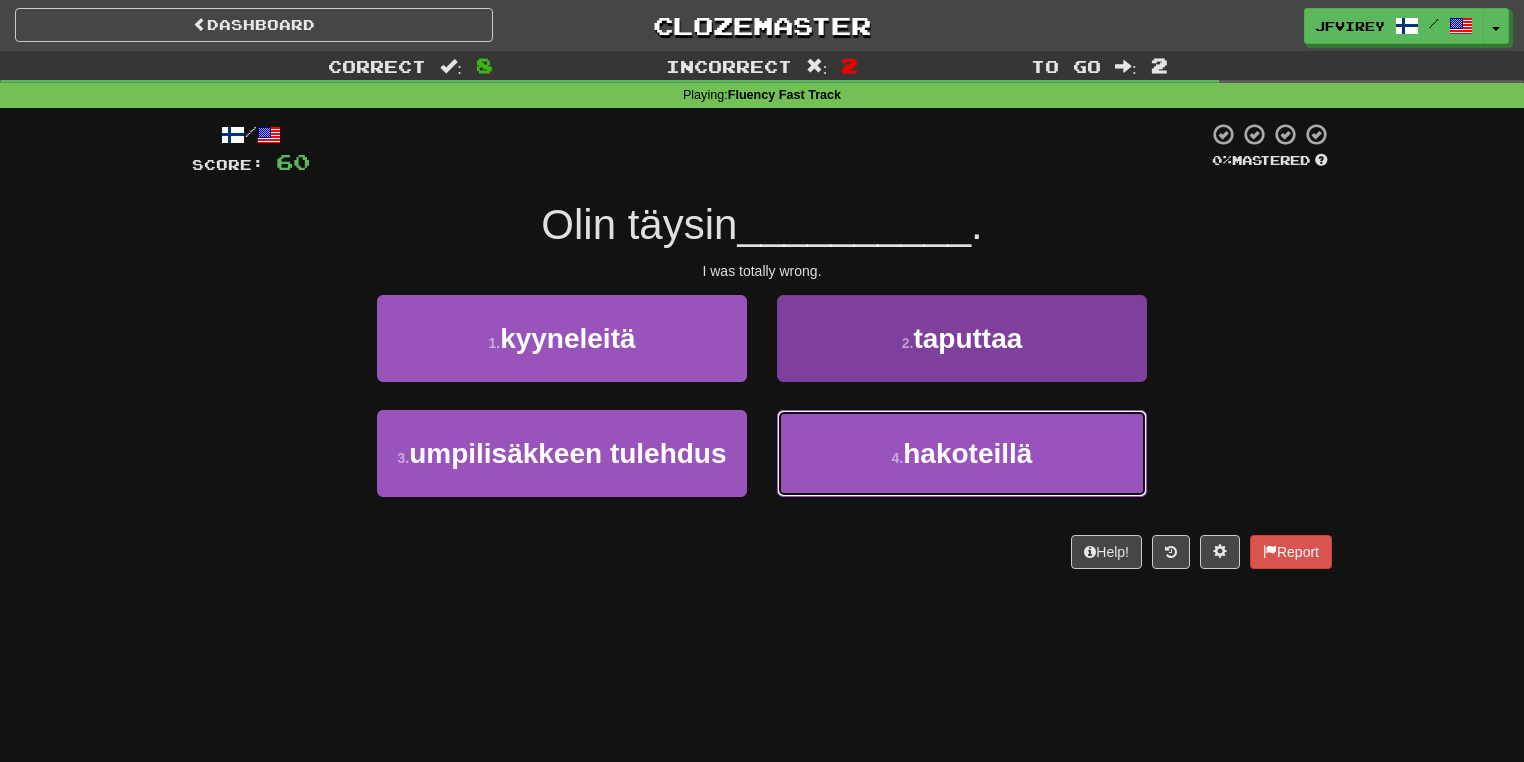 click on "hakoteillä" at bounding box center [967, 453] 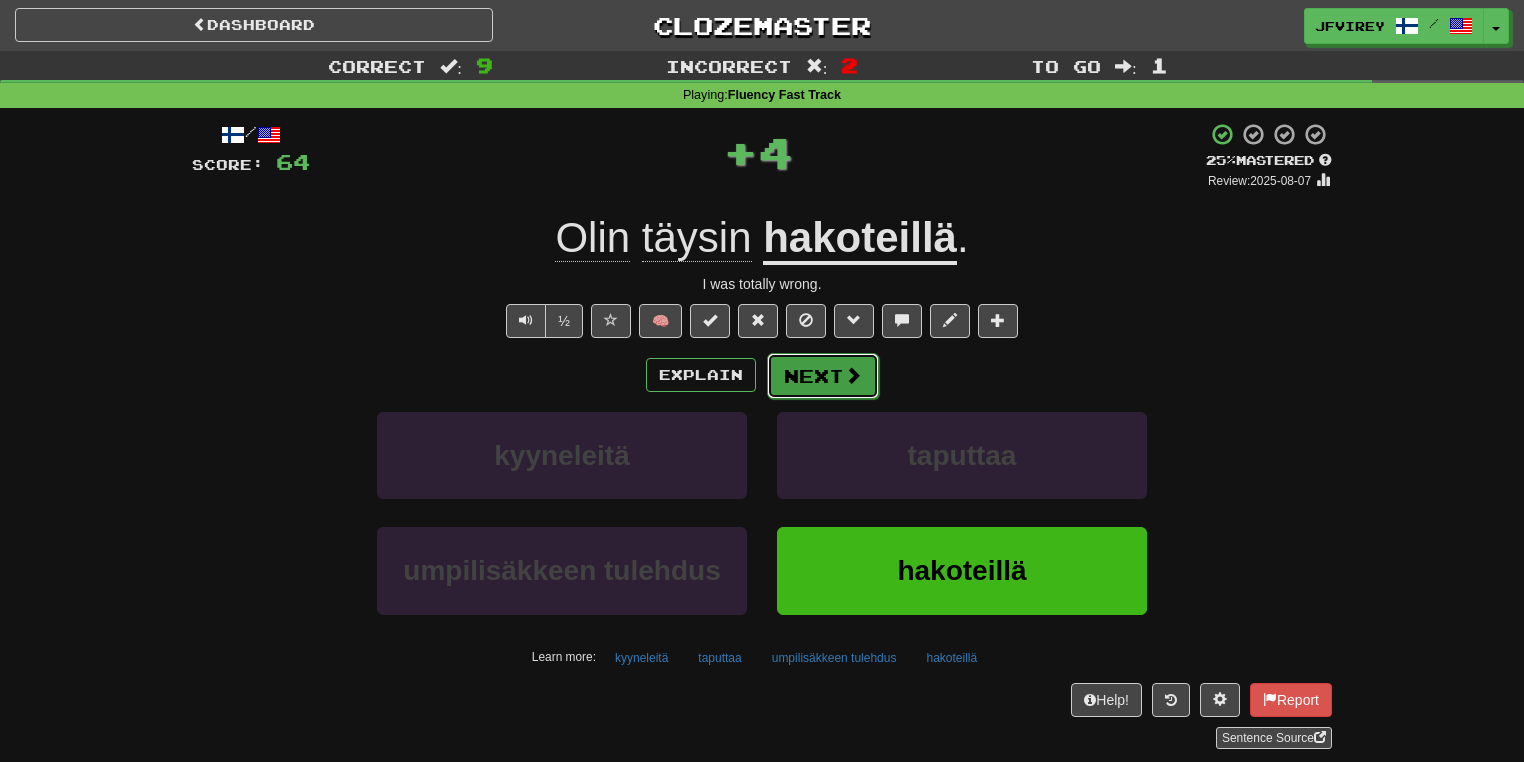 click on "Next" at bounding box center (823, 376) 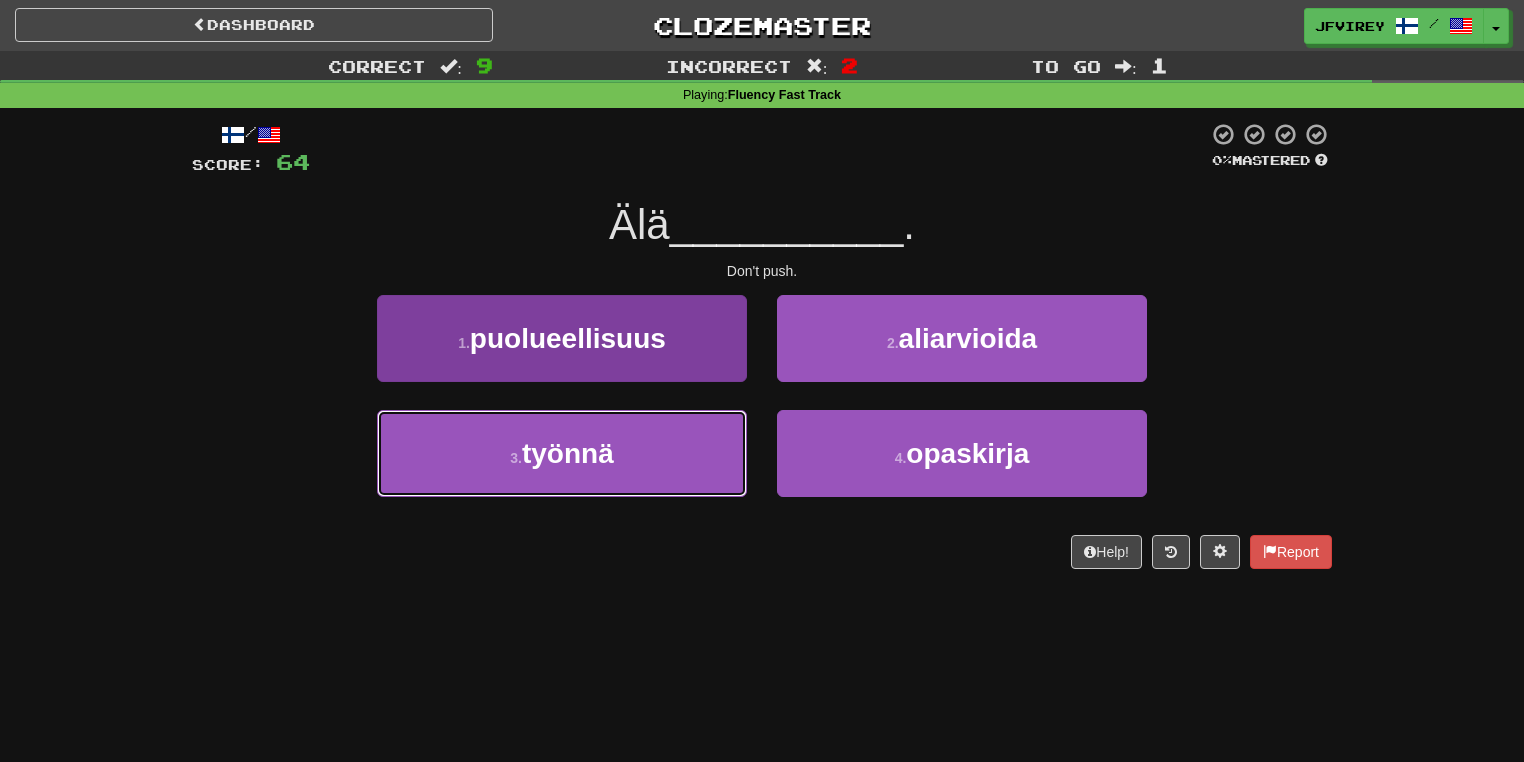 drag, startPoint x: 633, startPoint y: 472, endPoint x: 673, endPoint y: 466, distance: 40.4475 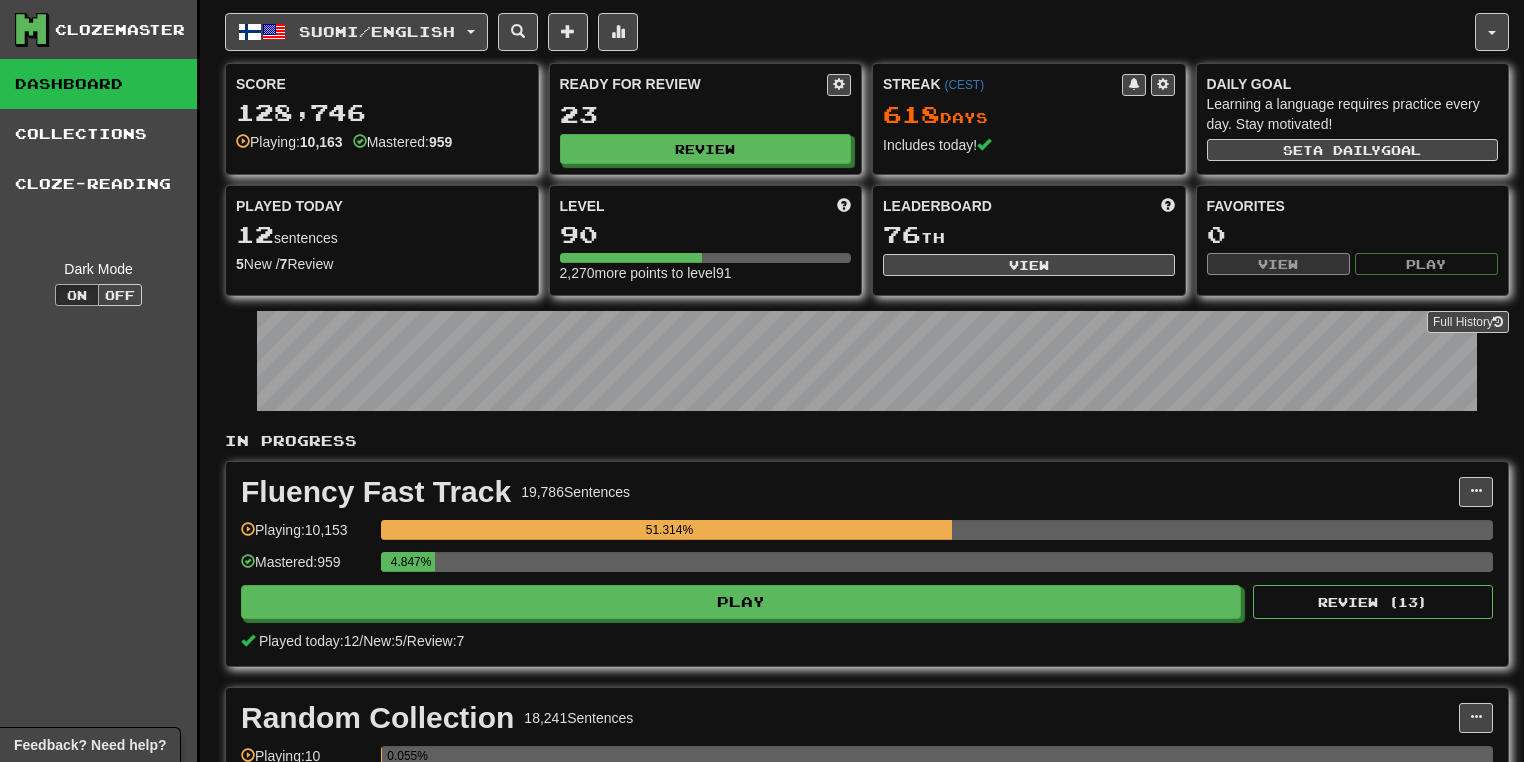 scroll, scrollTop: 0, scrollLeft: 0, axis: both 